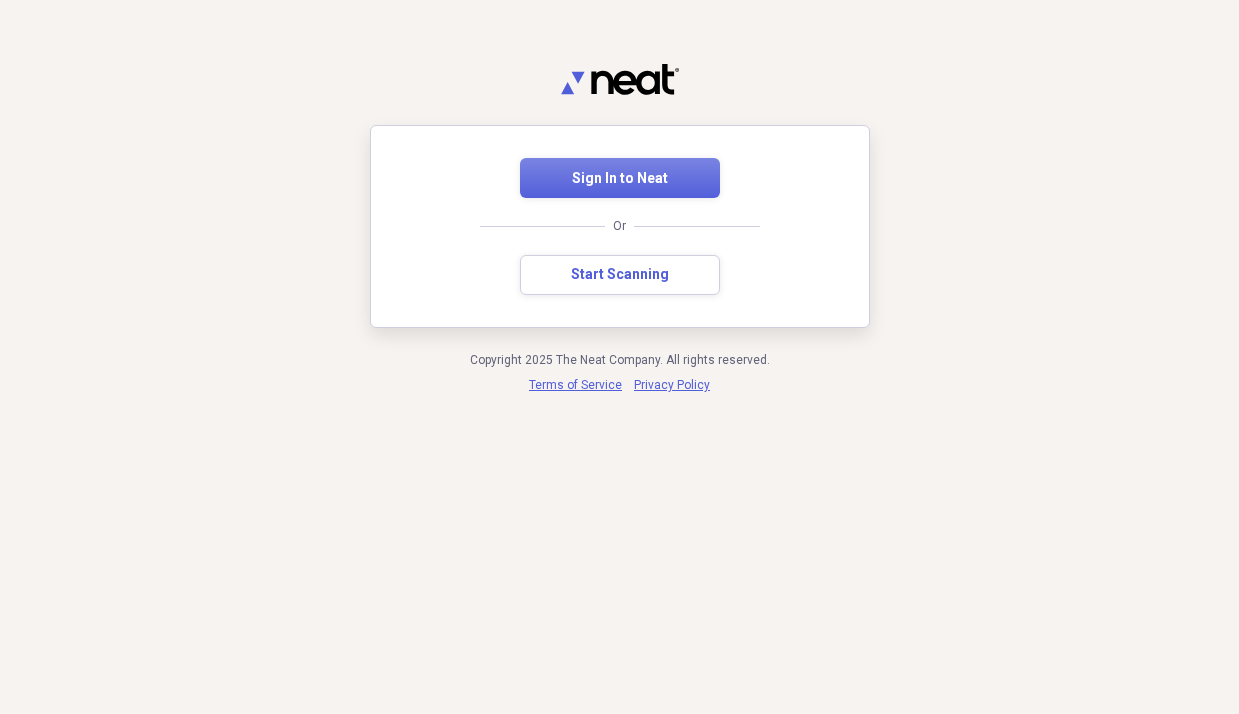 scroll, scrollTop: 0, scrollLeft: 0, axis: both 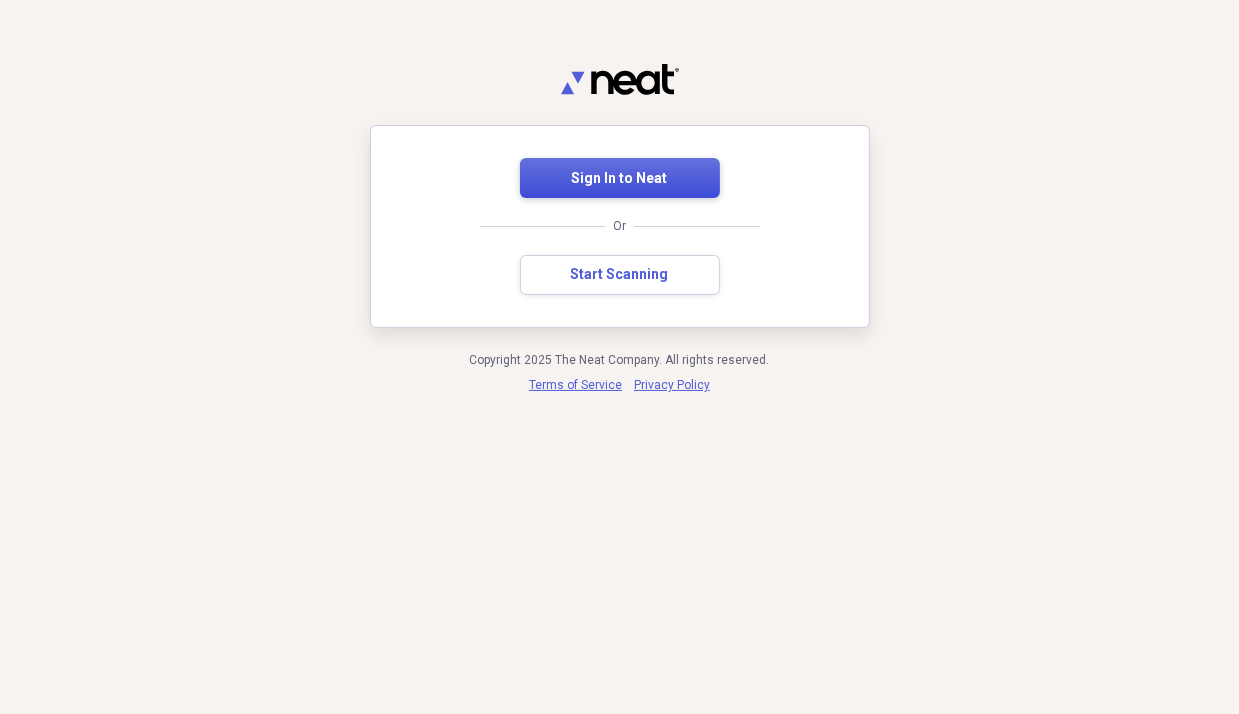click on "Sign In to Neat" at bounding box center [620, 179] 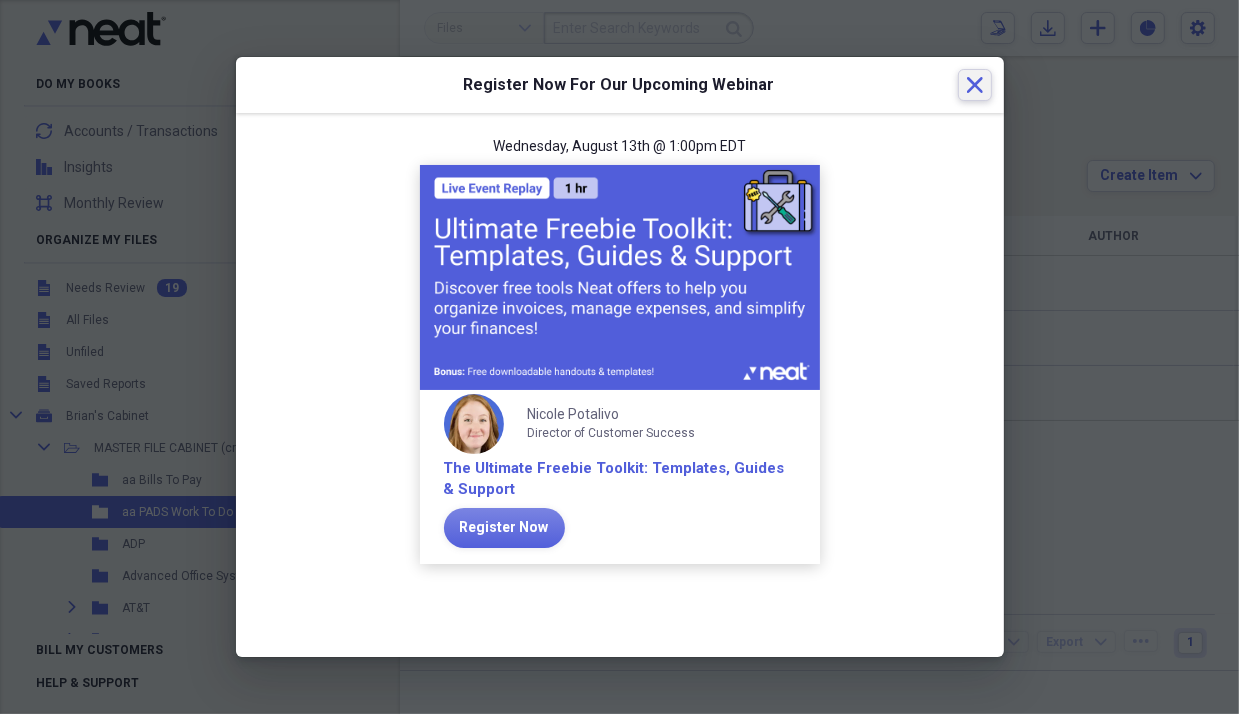 click on "Close" at bounding box center (975, 85) 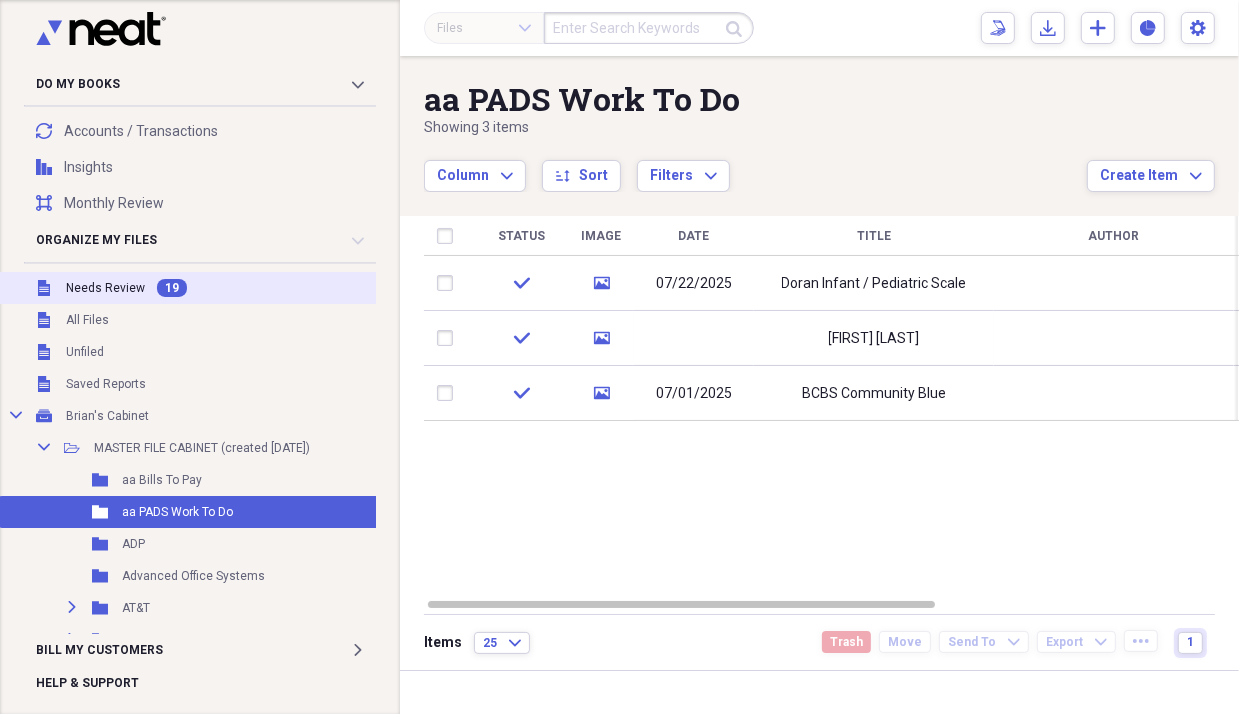 click on "Needs Review" at bounding box center [105, 288] 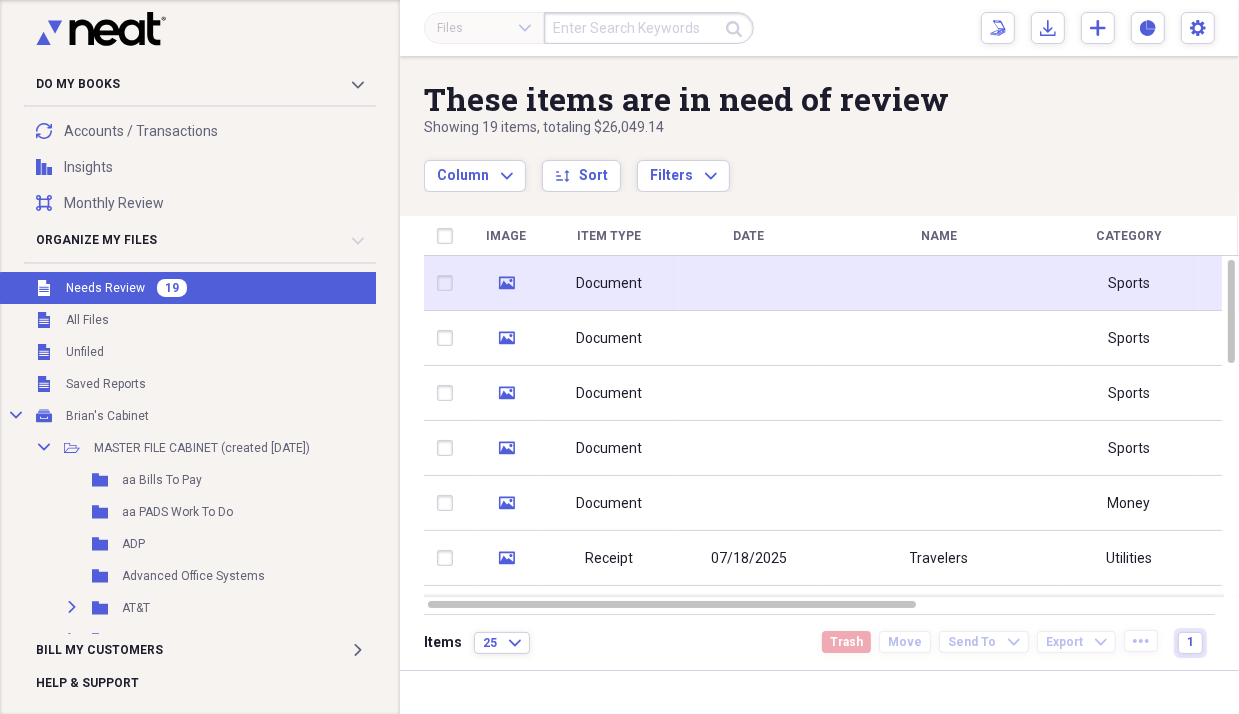 click at bounding box center [939, 283] 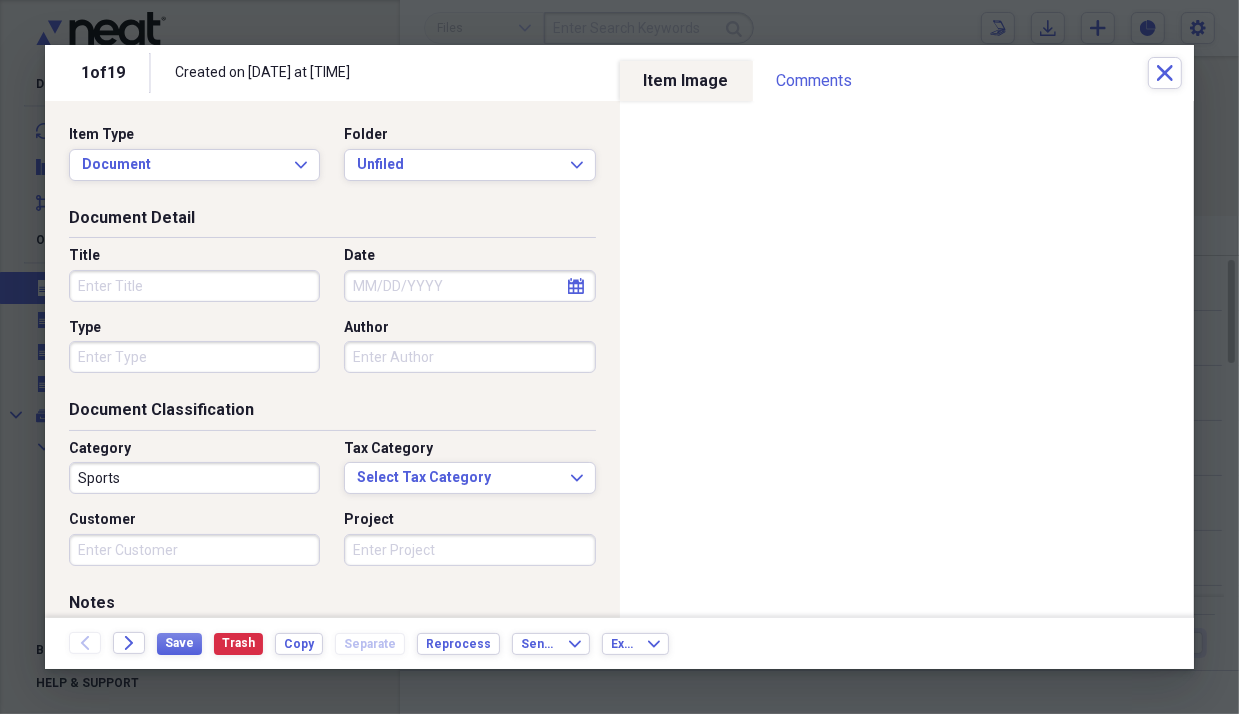 click on "Title" at bounding box center [194, 286] 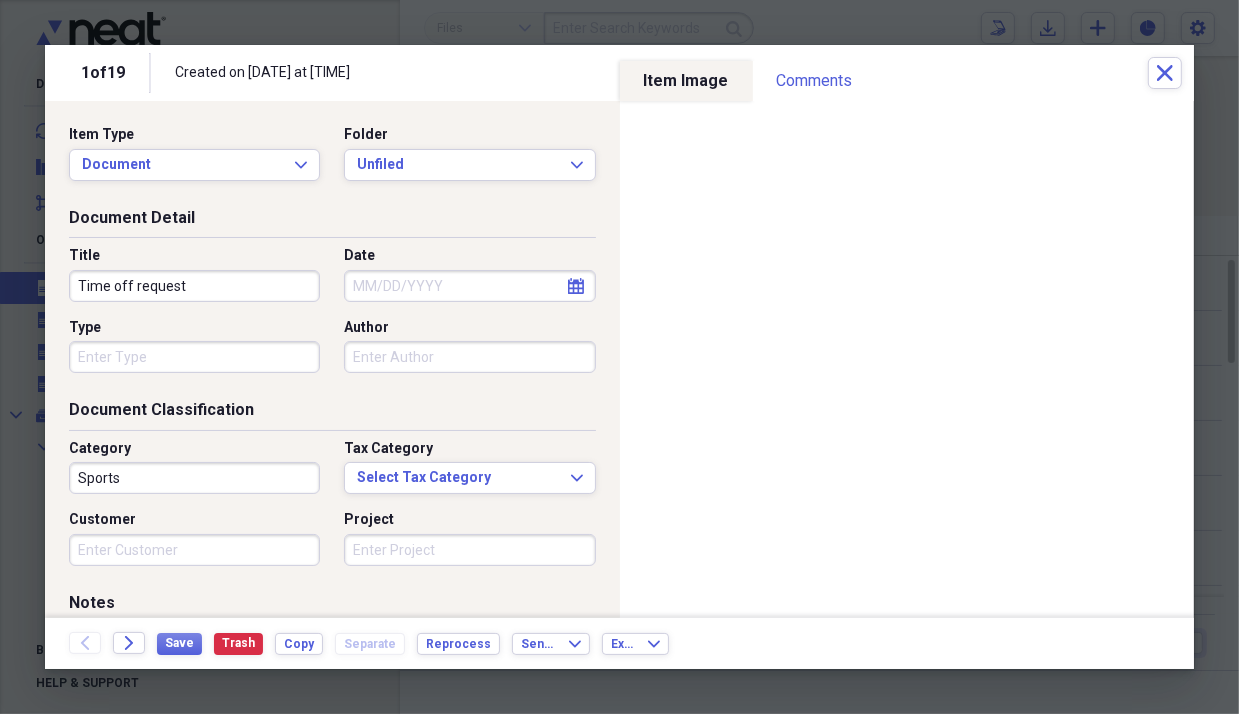 type on "Time off request" 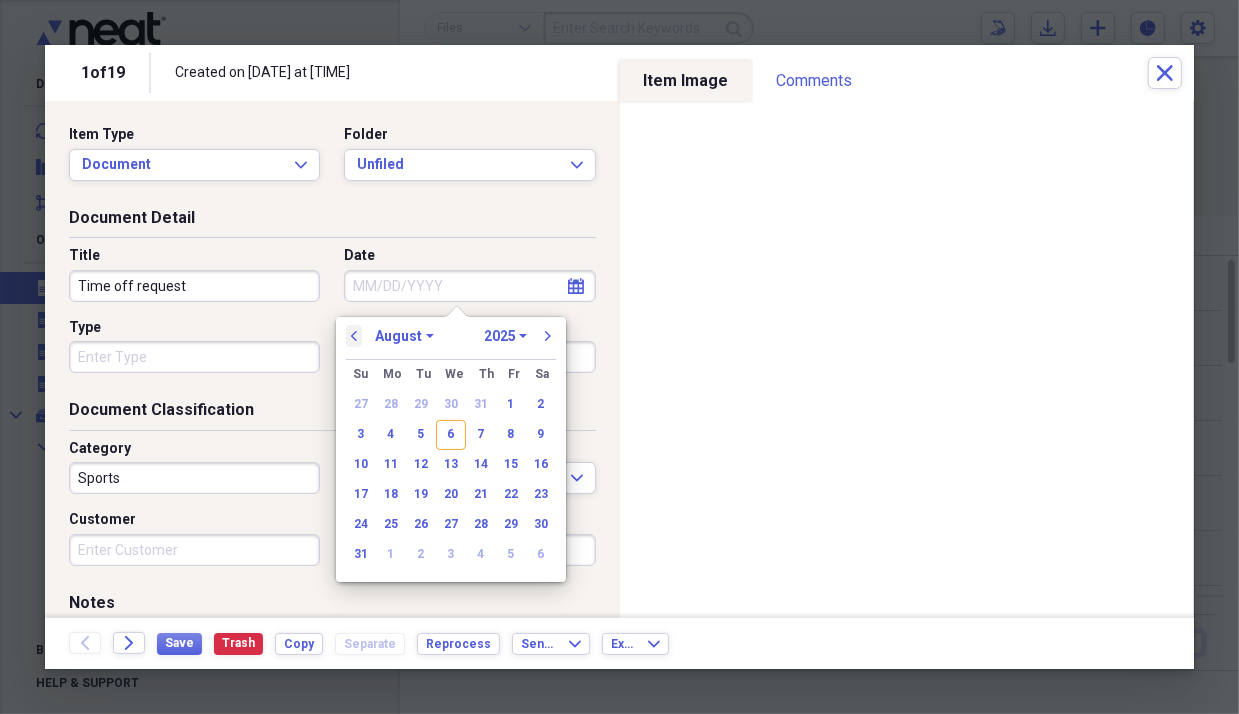 click on "previous" at bounding box center (354, 336) 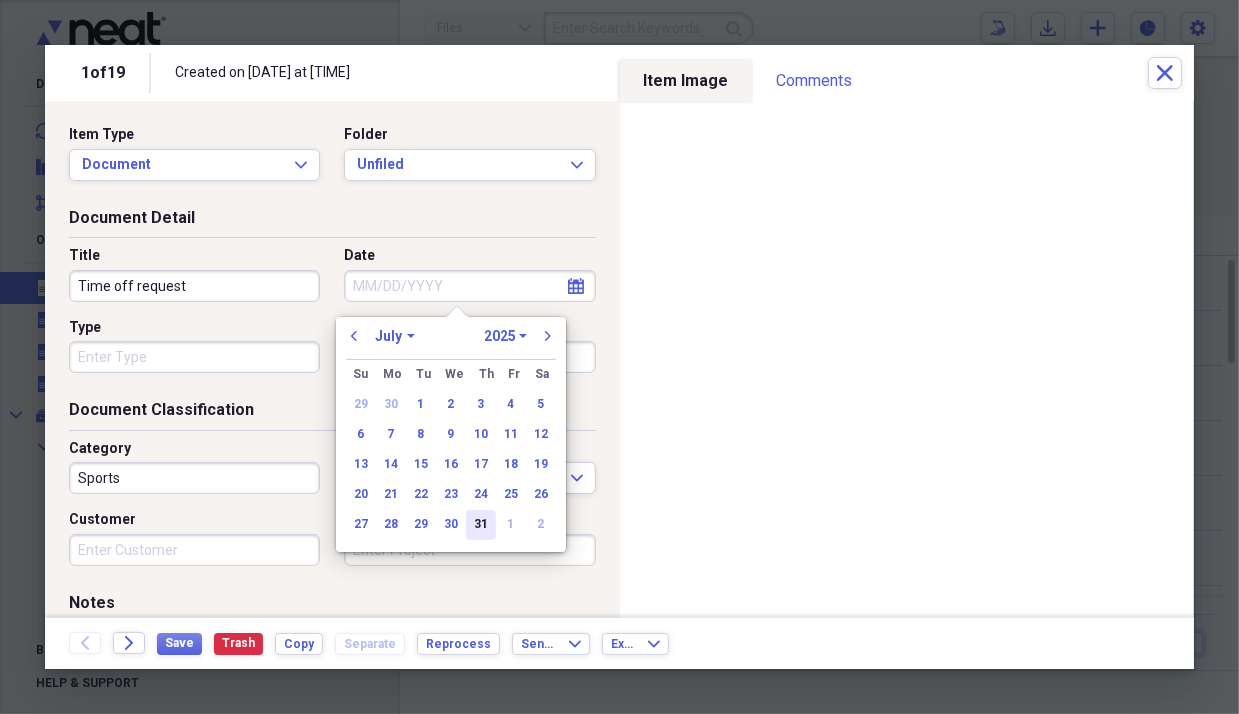click on "31" at bounding box center (481, 525) 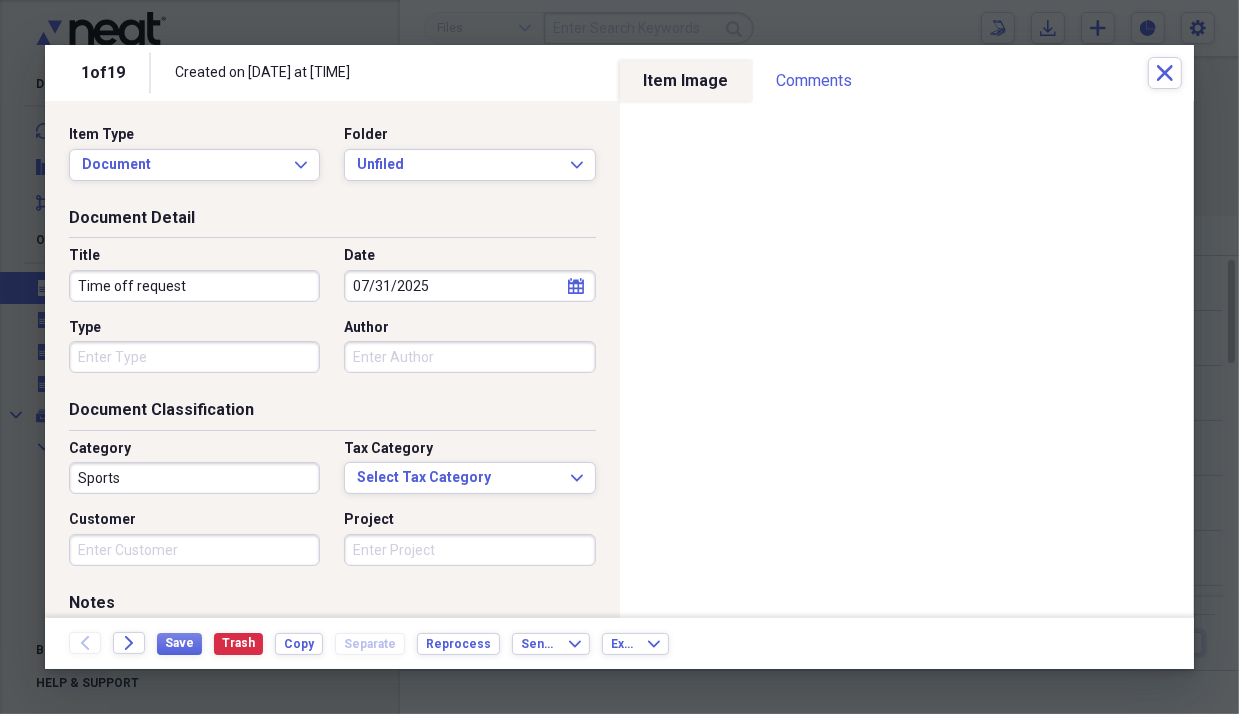 click on "Sports" at bounding box center (194, 478) 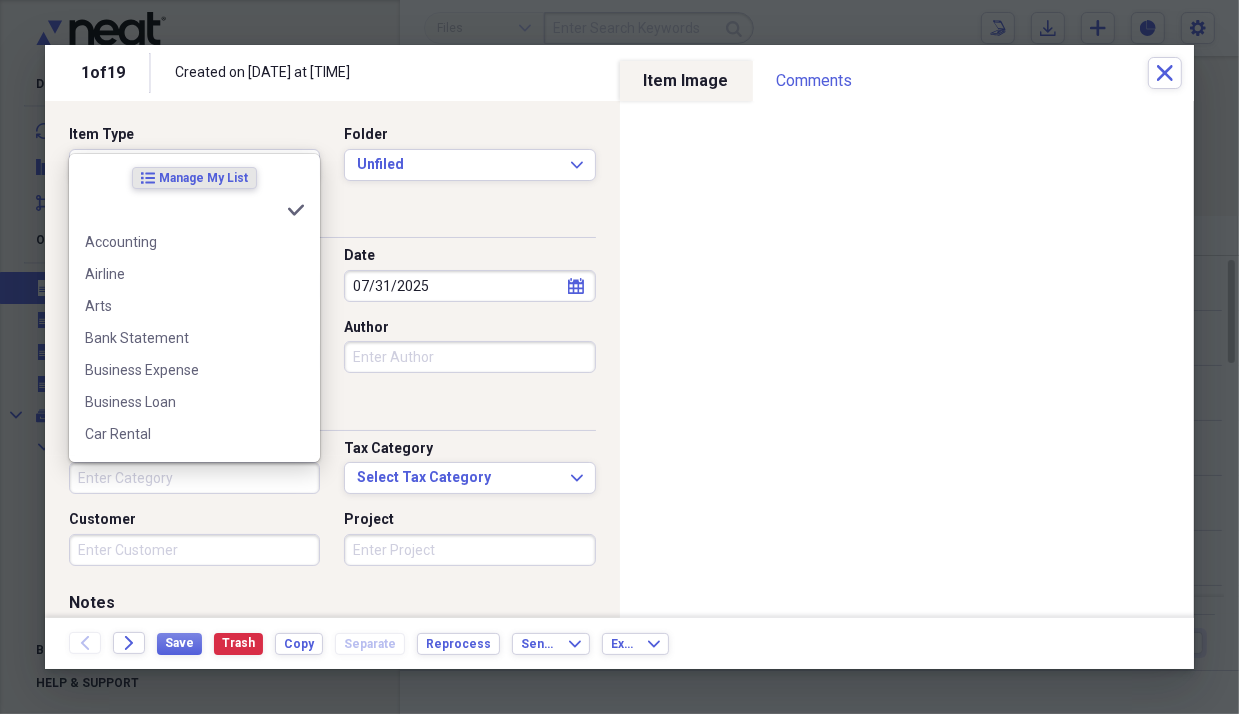 type 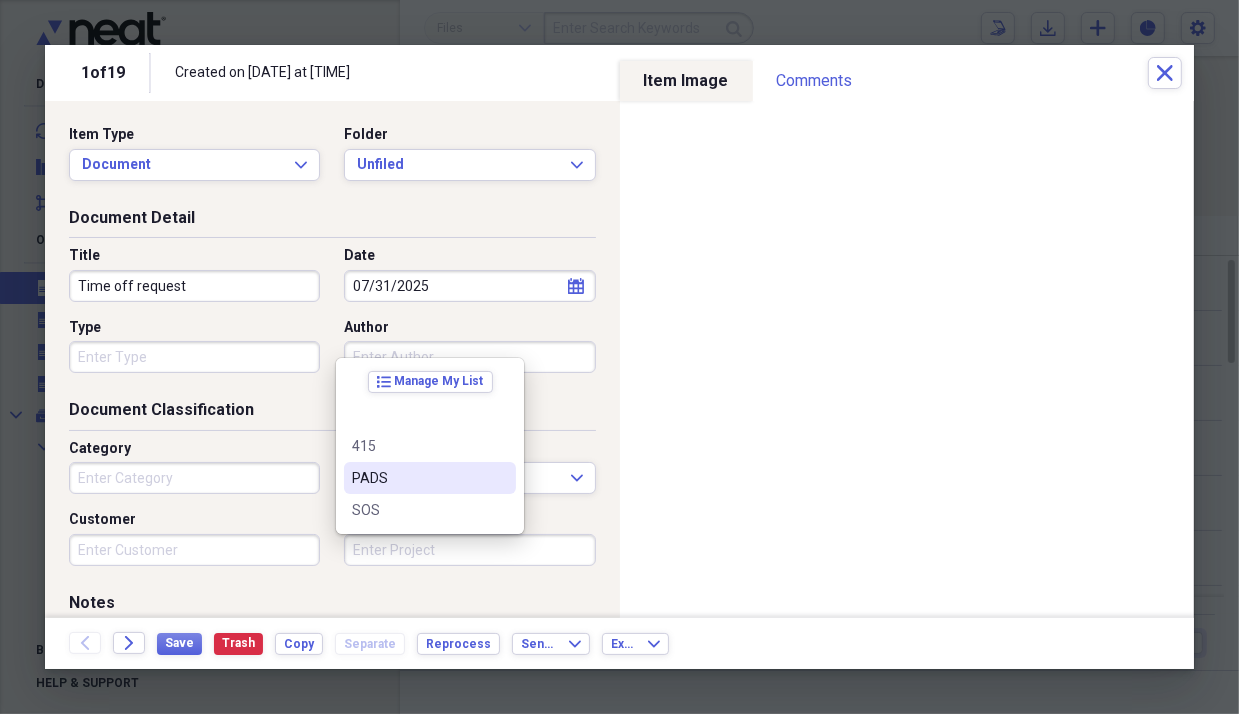 click on "PADS" at bounding box center [418, 478] 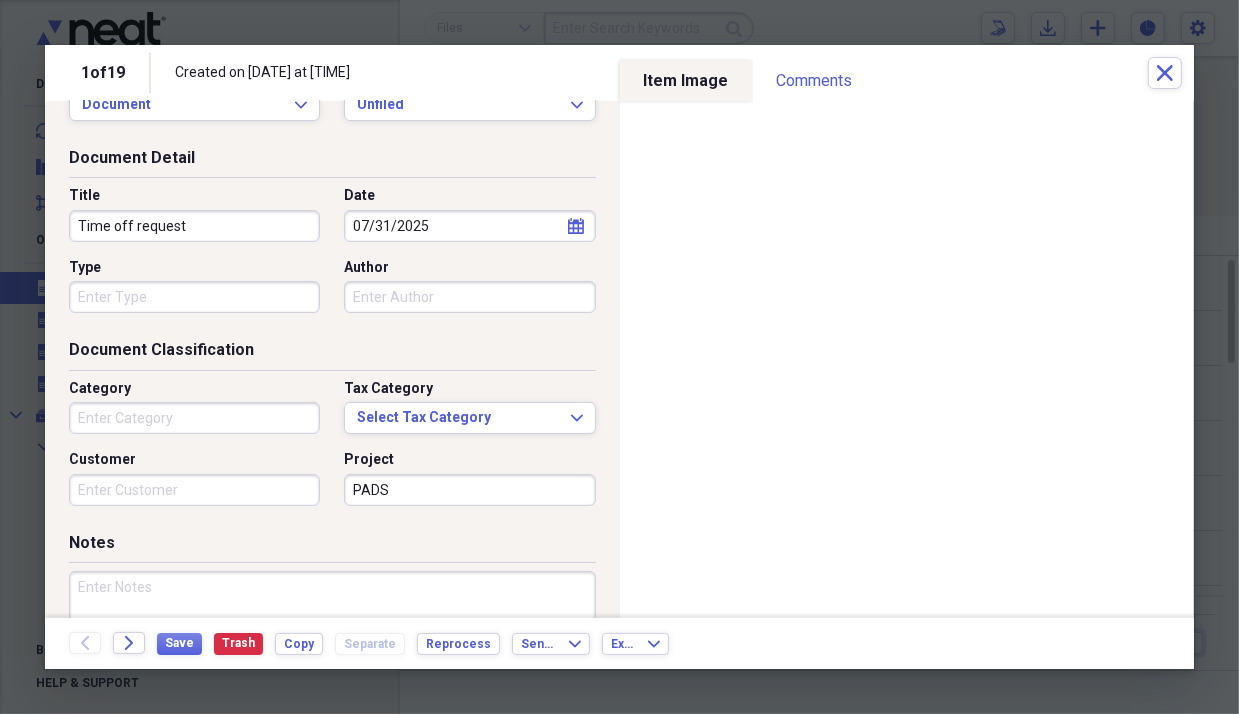 scroll, scrollTop: 0, scrollLeft: 0, axis: both 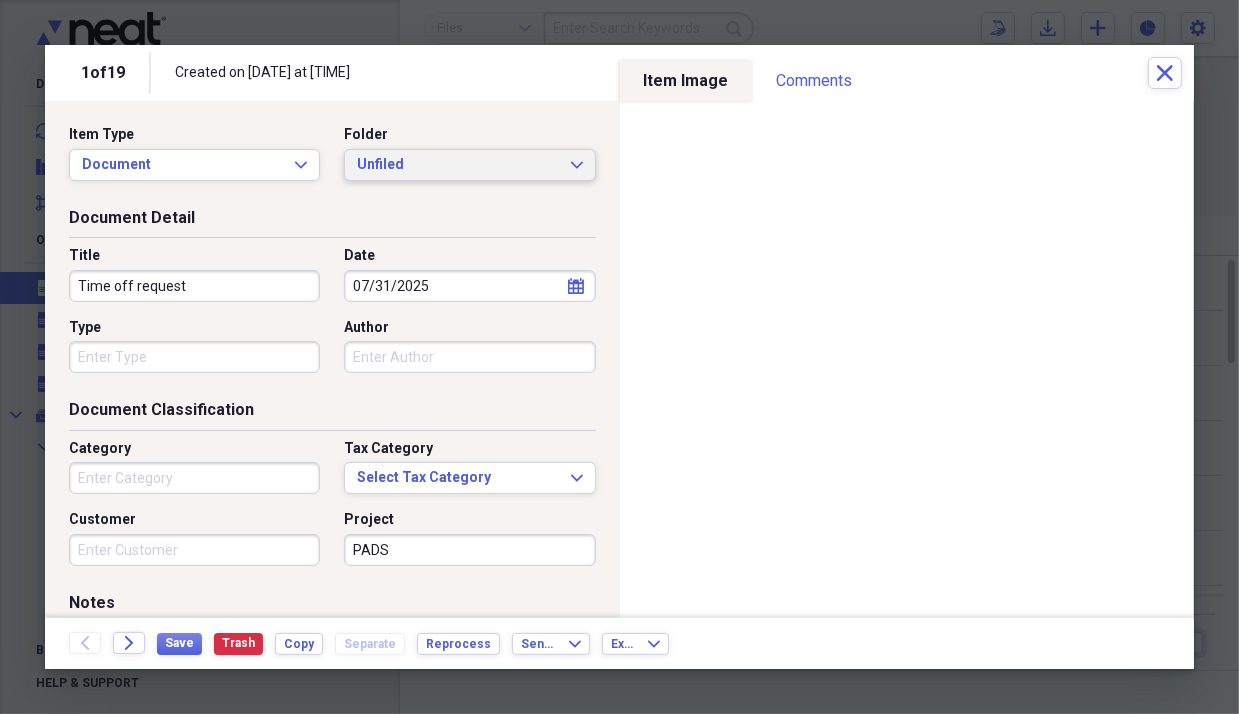 click on "Unfiled" at bounding box center [457, 165] 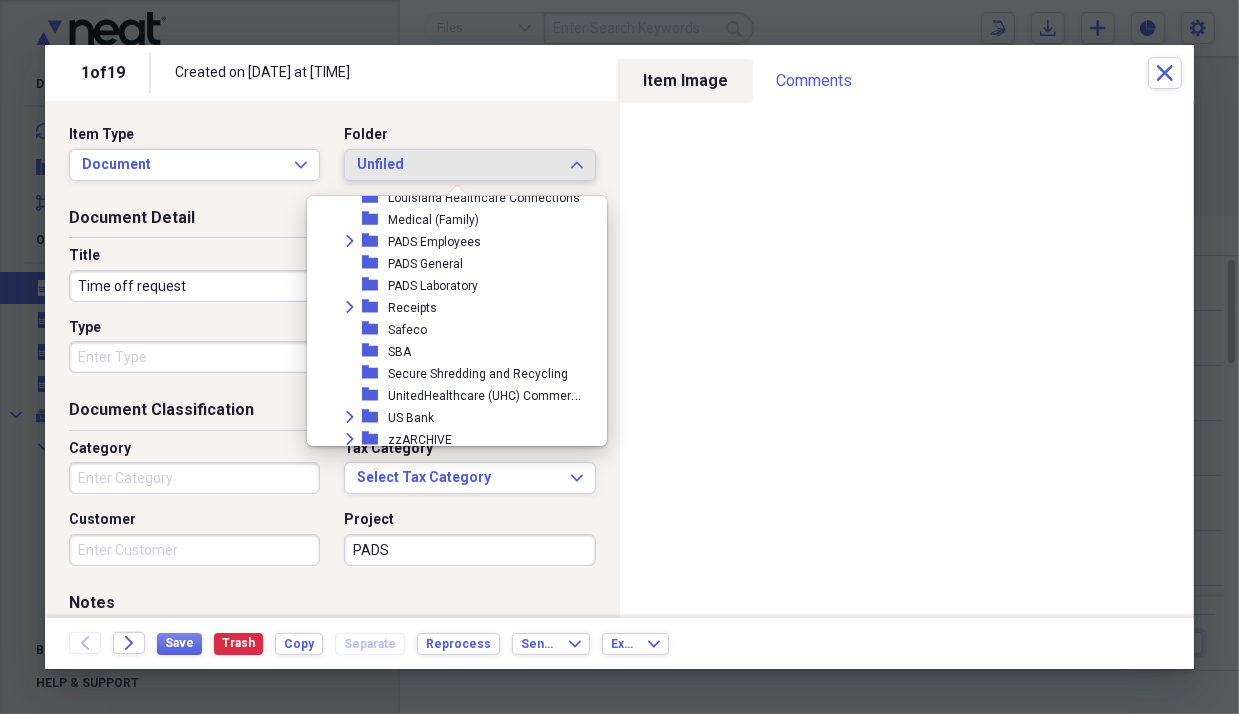 scroll, scrollTop: 469, scrollLeft: 0, axis: vertical 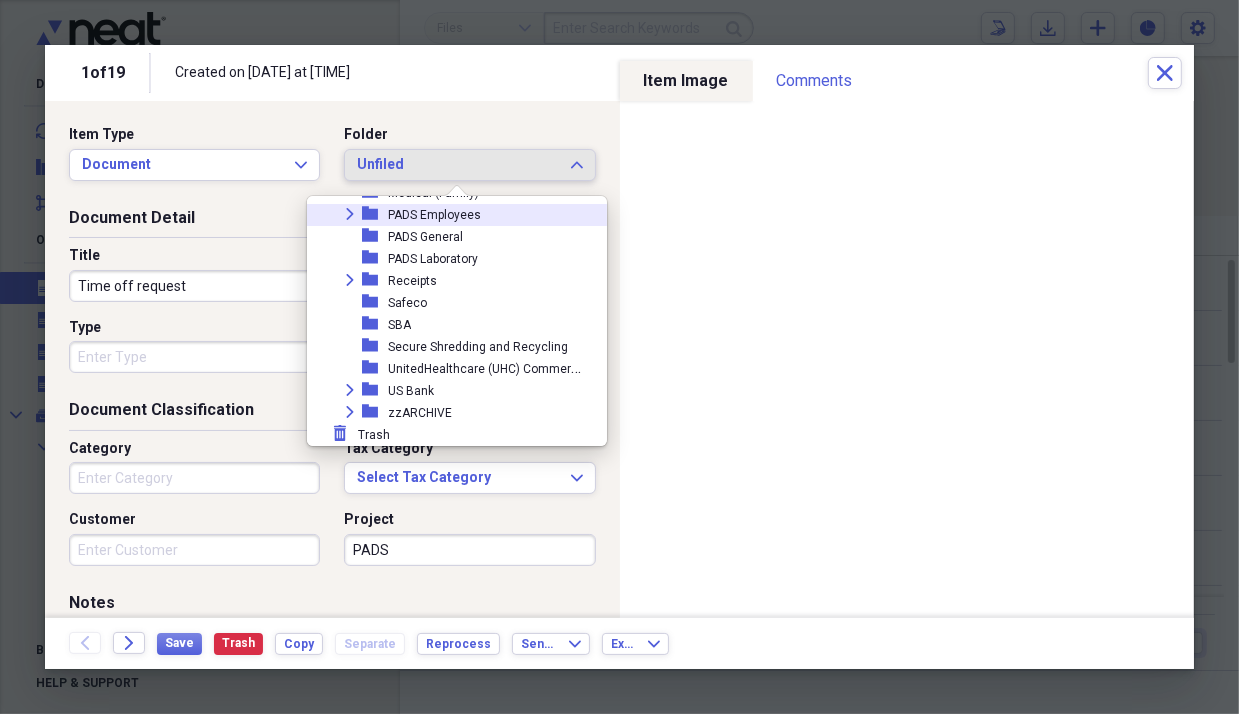 click on "Expand" 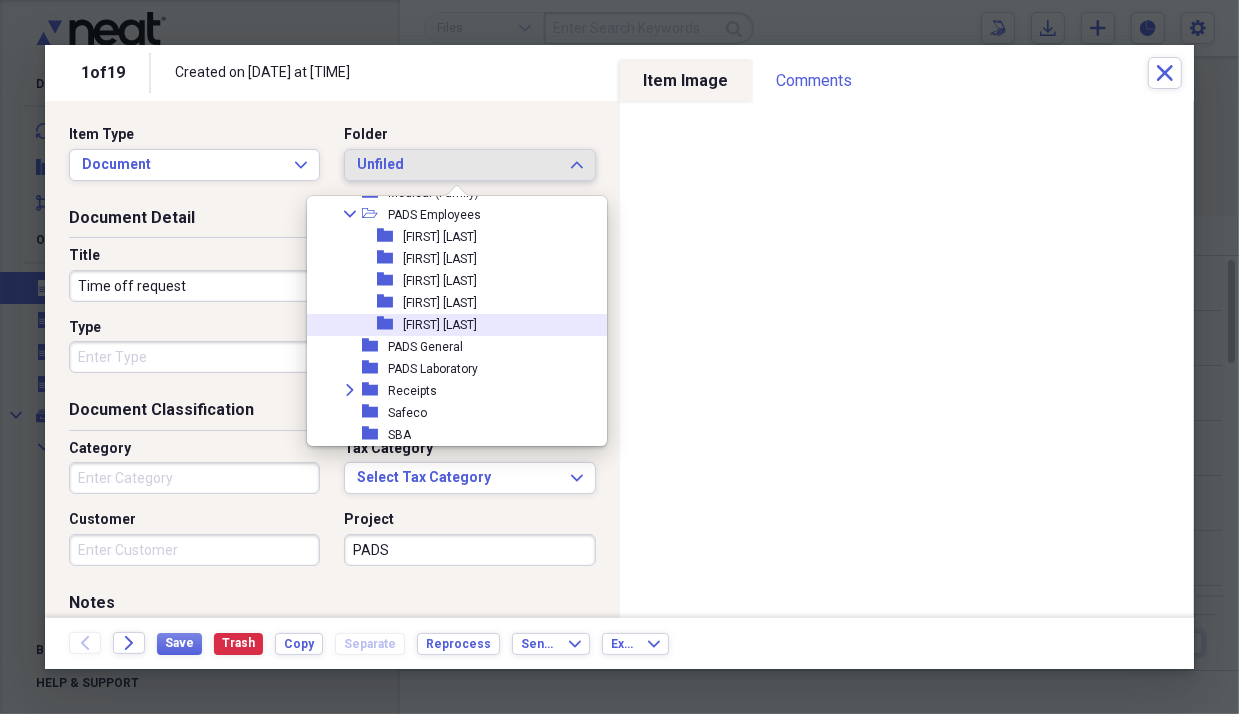 scroll, scrollTop: 473, scrollLeft: 0, axis: vertical 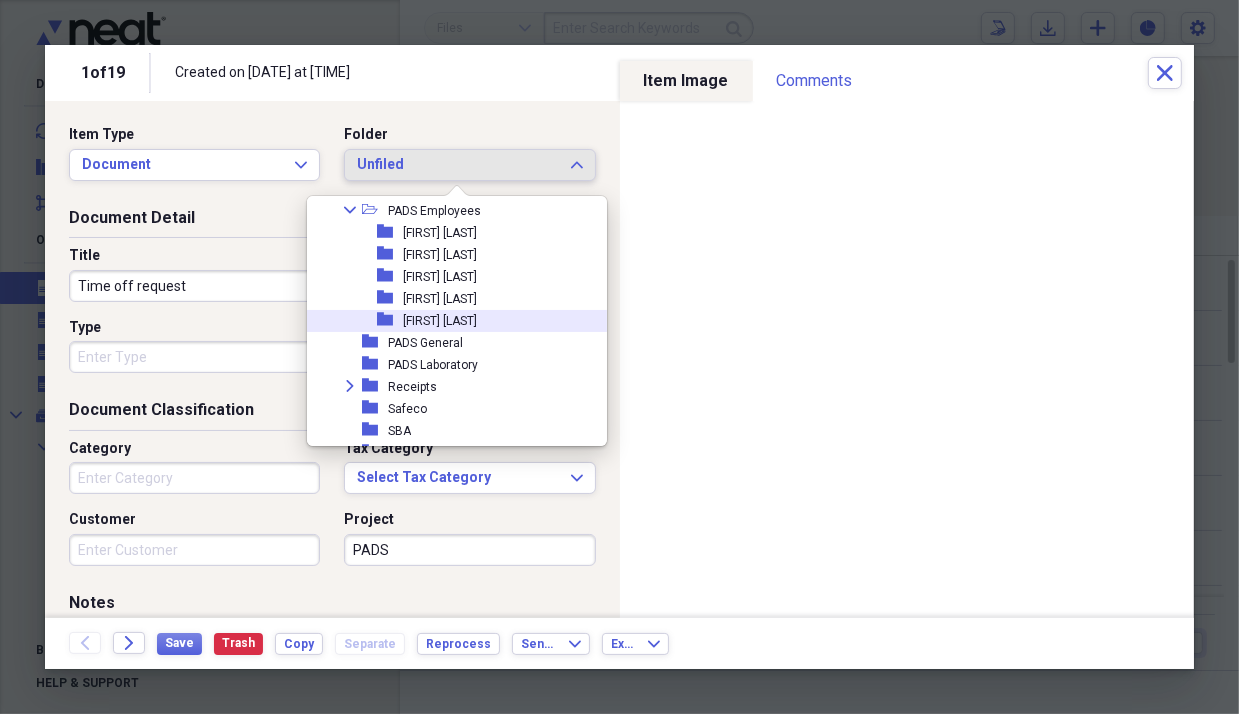click on "[FIRST] [LAST]" at bounding box center (440, 321) 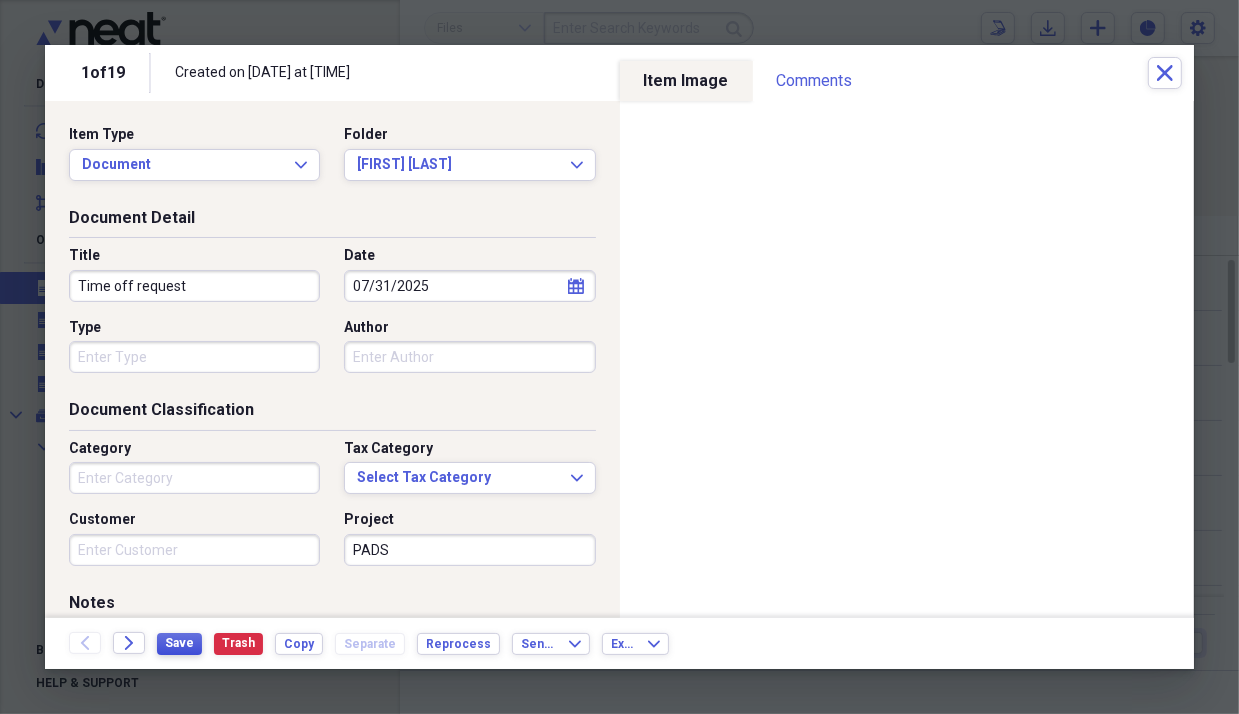 click on "Save" at bounding box center [179, 643] 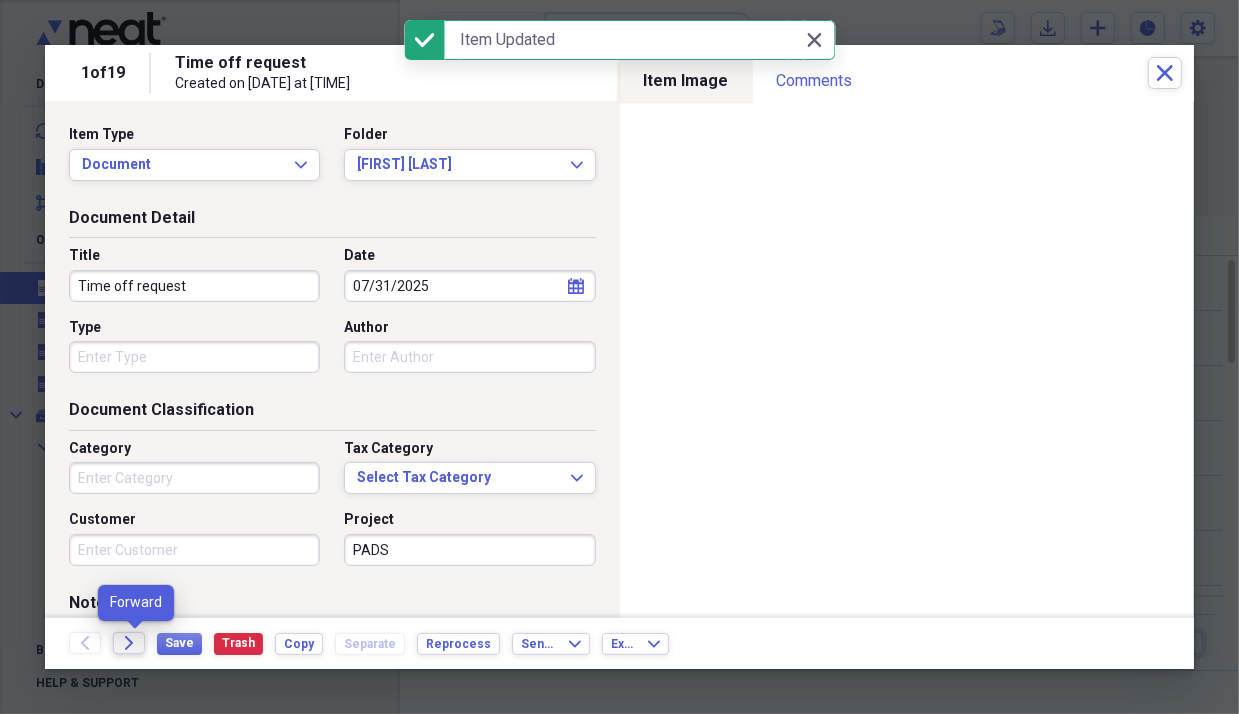 click on "Forward" 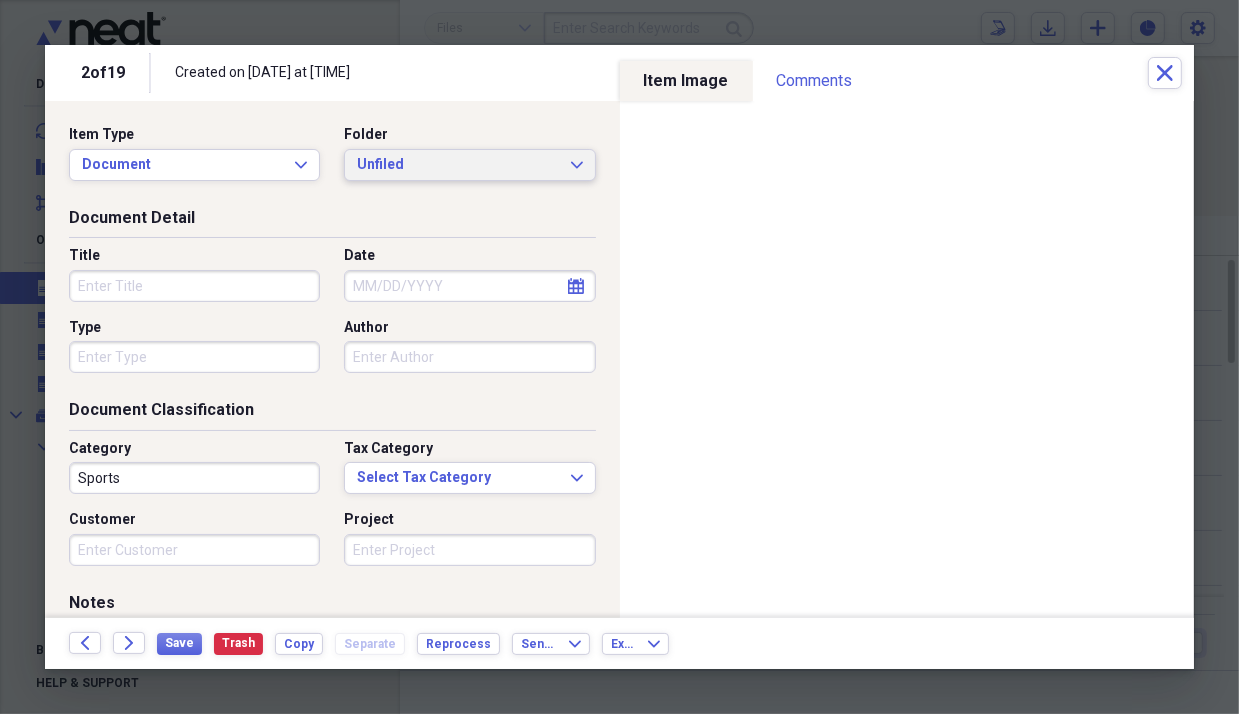 click on "Unfiled" at bounding box center [457, 165] 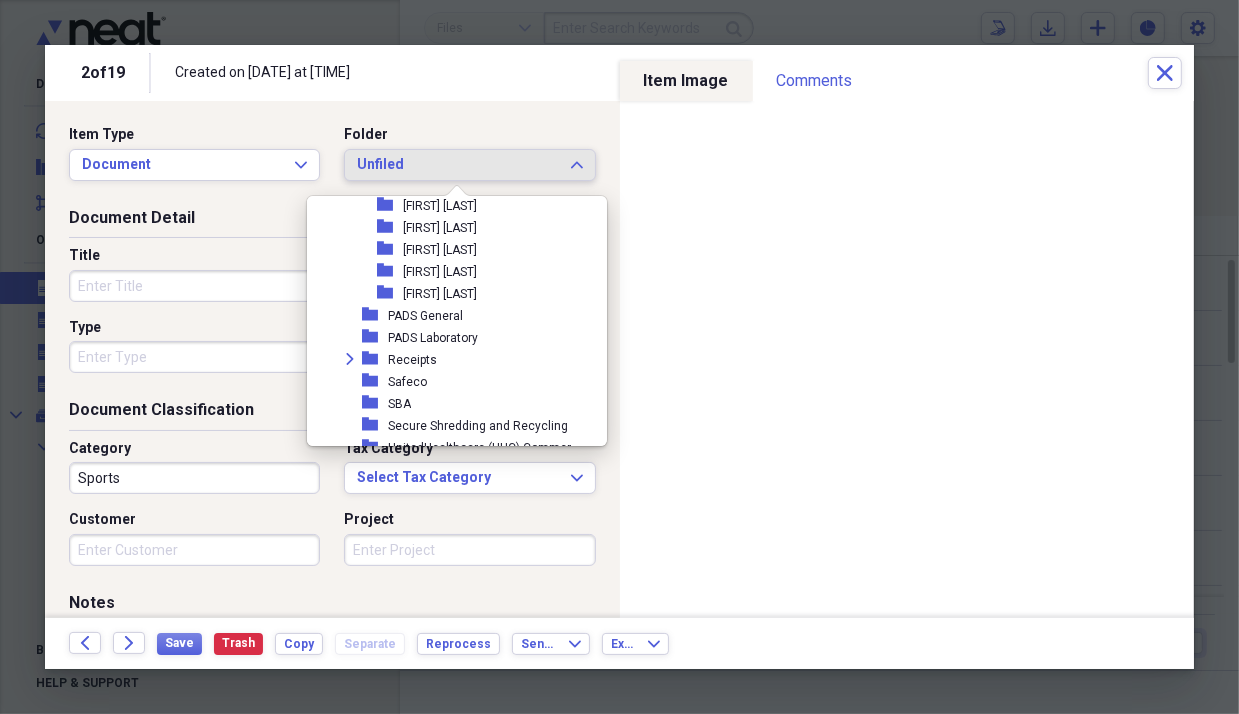 scroll, scrollTop: 533, scrollLeft: 0, axis: vertical 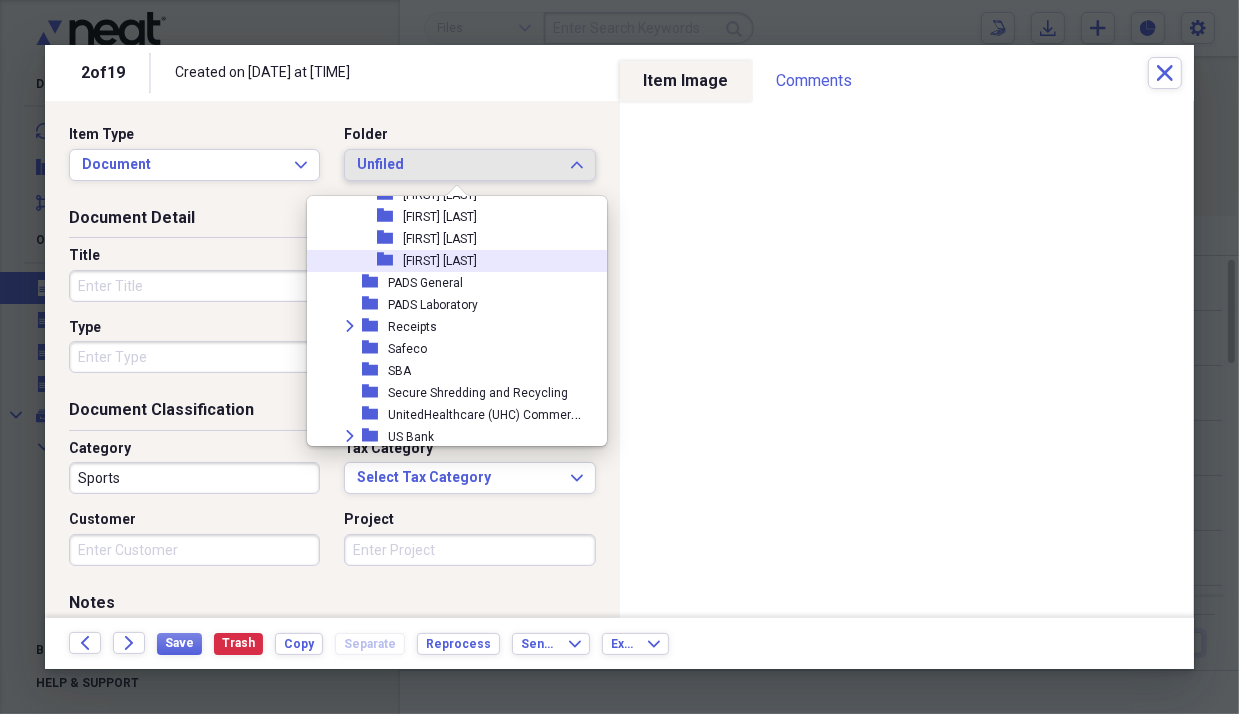 click on "folder" at bounding box center [390, 260] 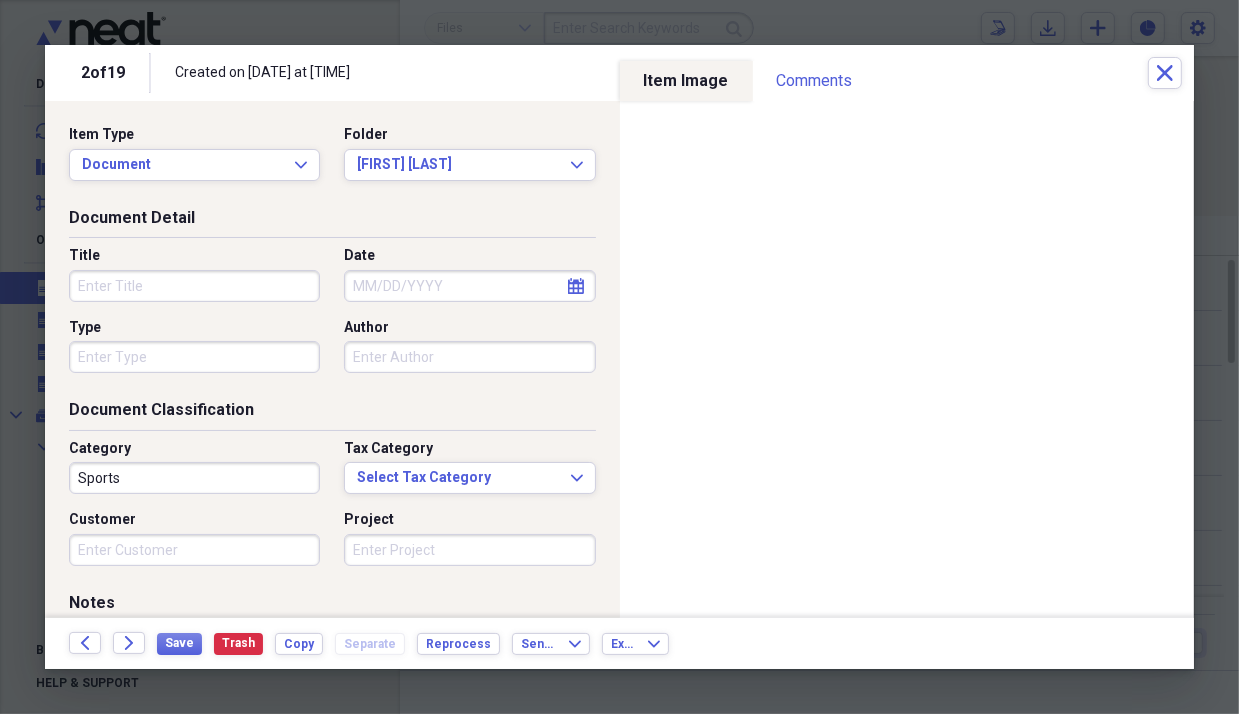 click on "Title" at bounding box center (194, 286) 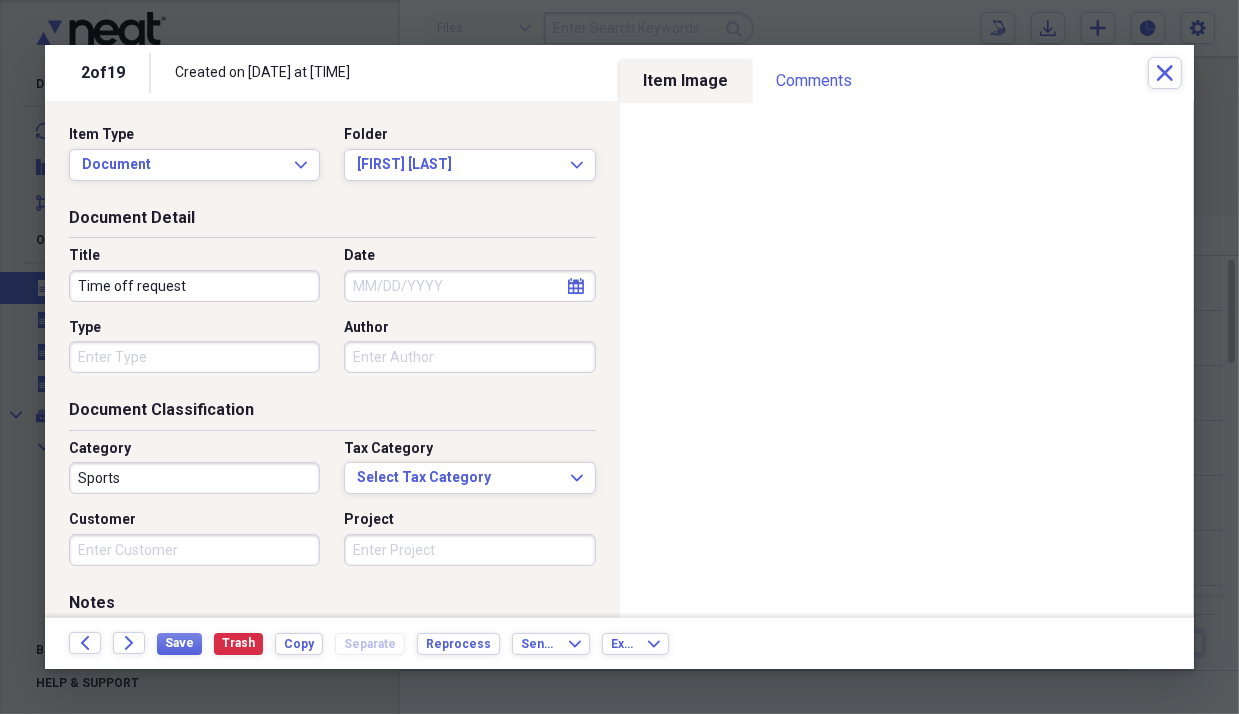 type on "Time off request" 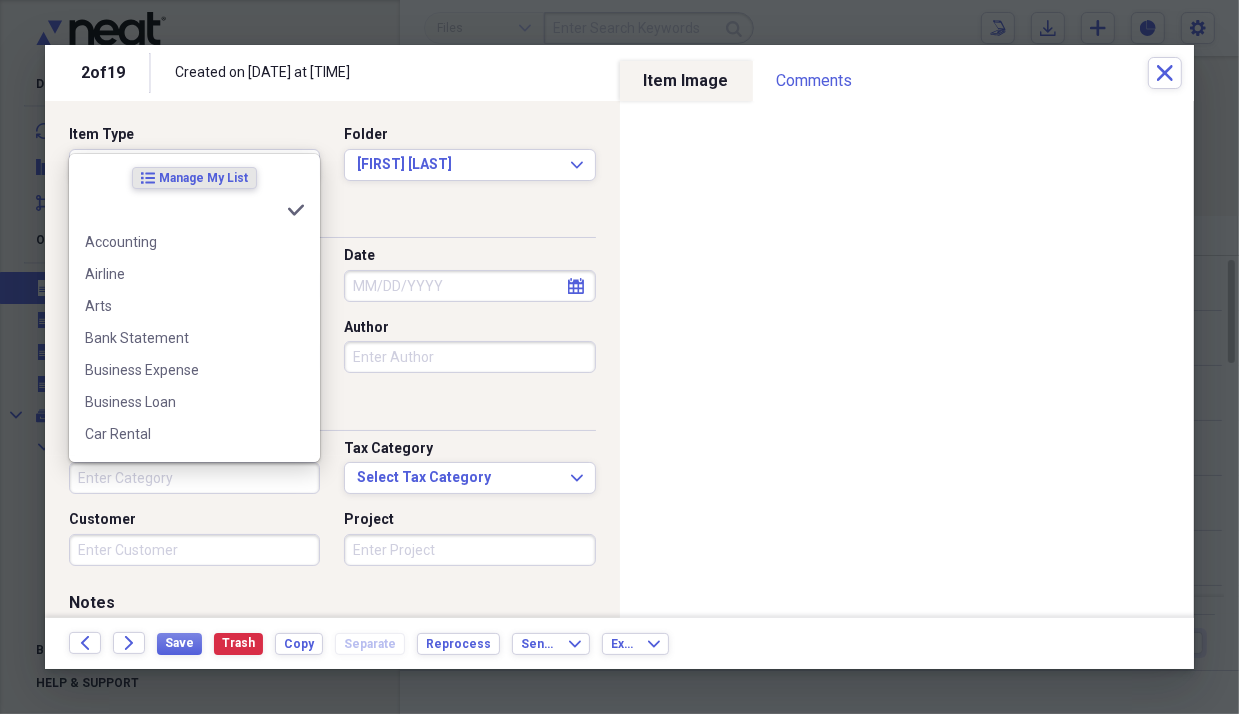 type 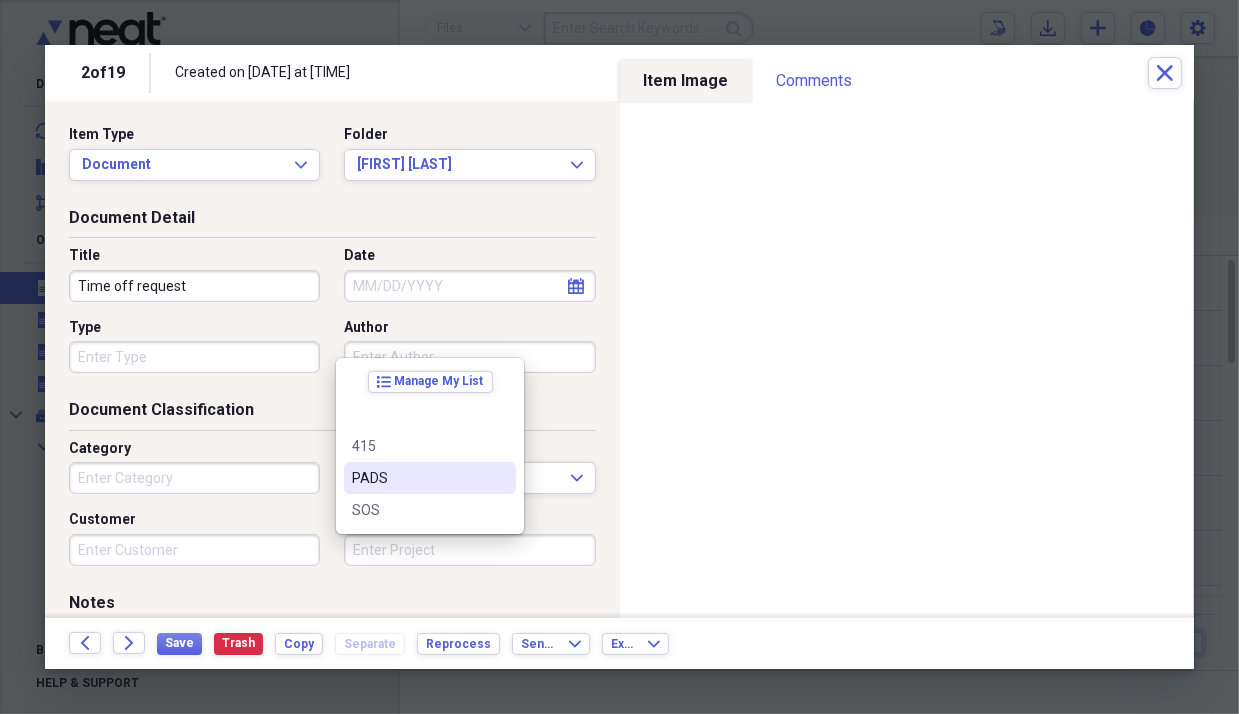 click on "PADS" at bounding box center (418, 478) 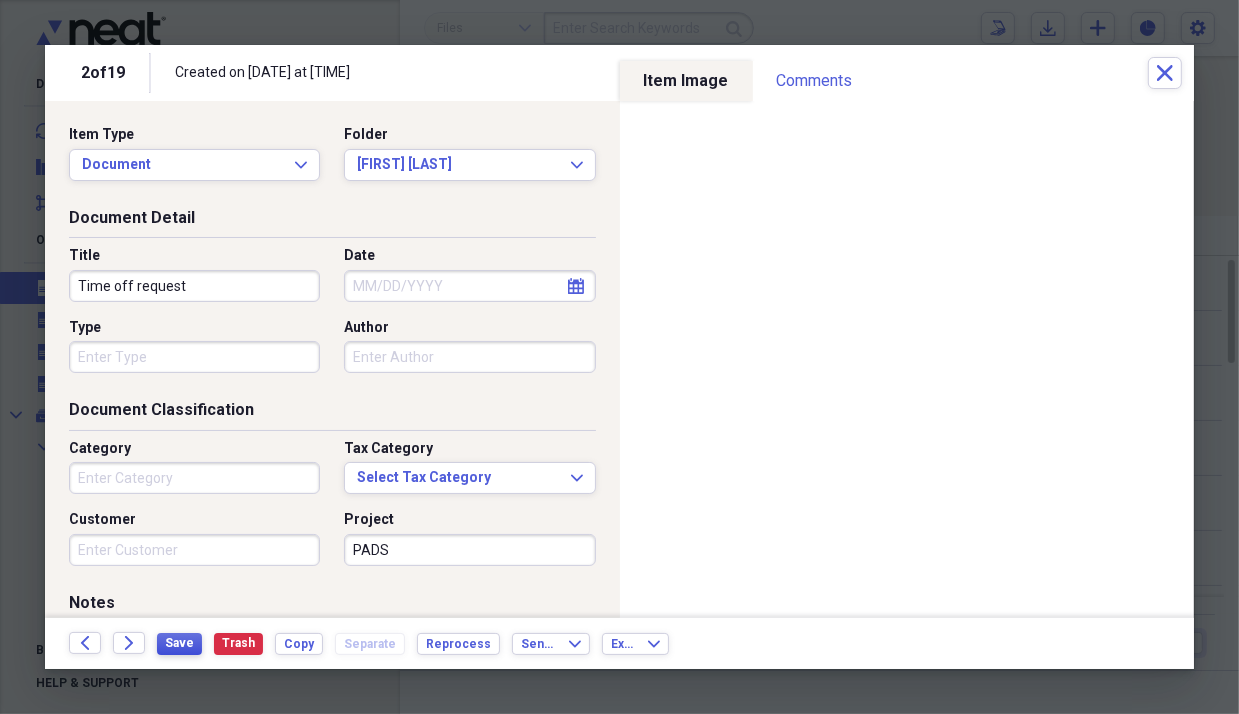 click on "Save" at bounding box center [179, 643] 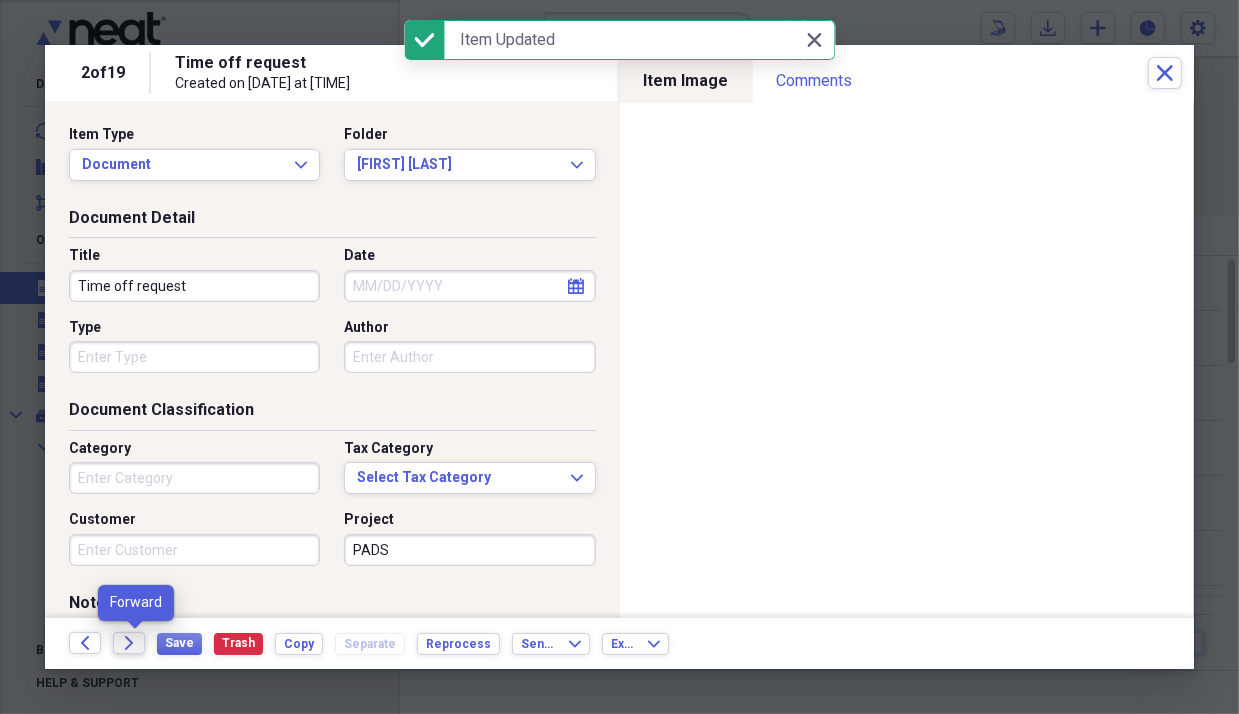 click on "Forward" 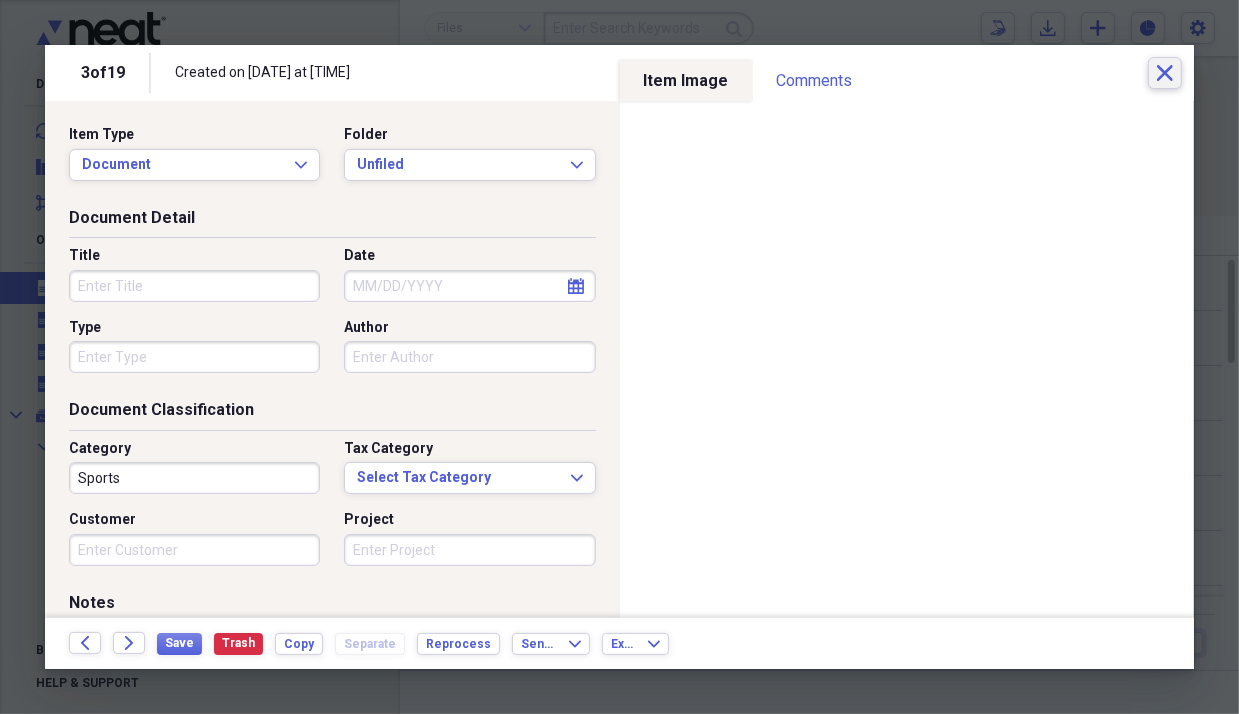 click on "Close" at bounding box center (1165, 73) 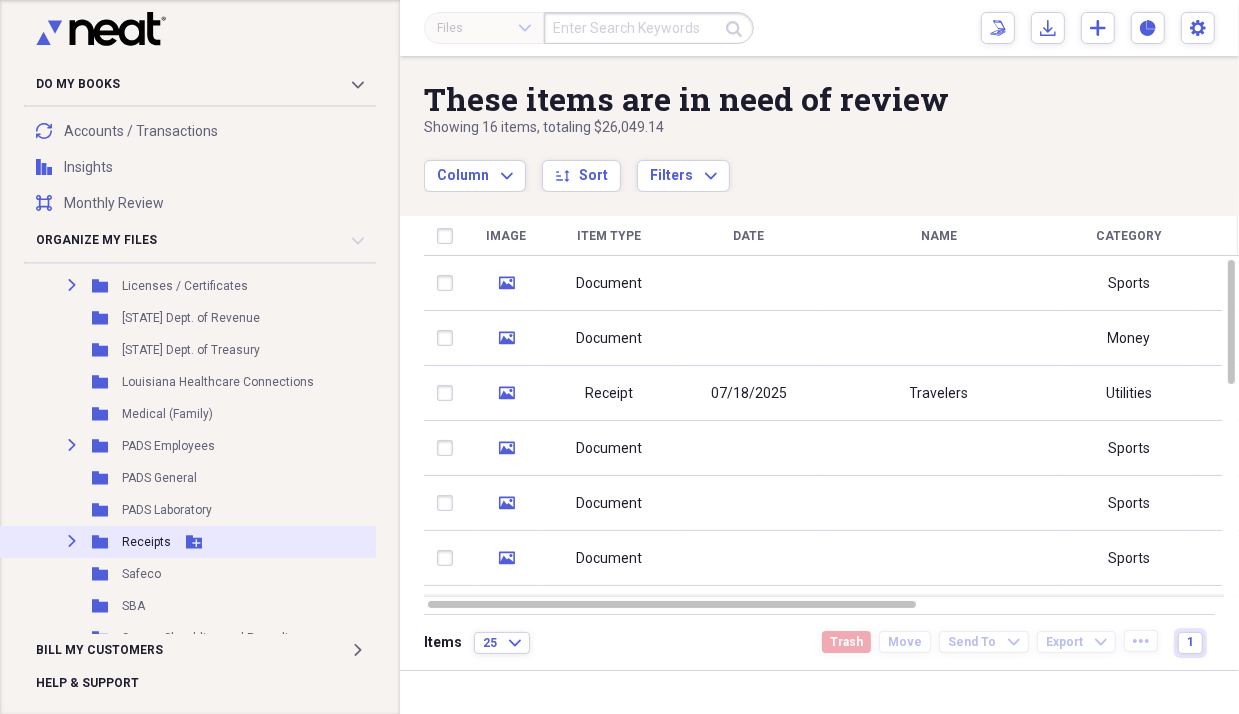scroll, scrollTop: 666, scrollLeft: 0, axis: vertical 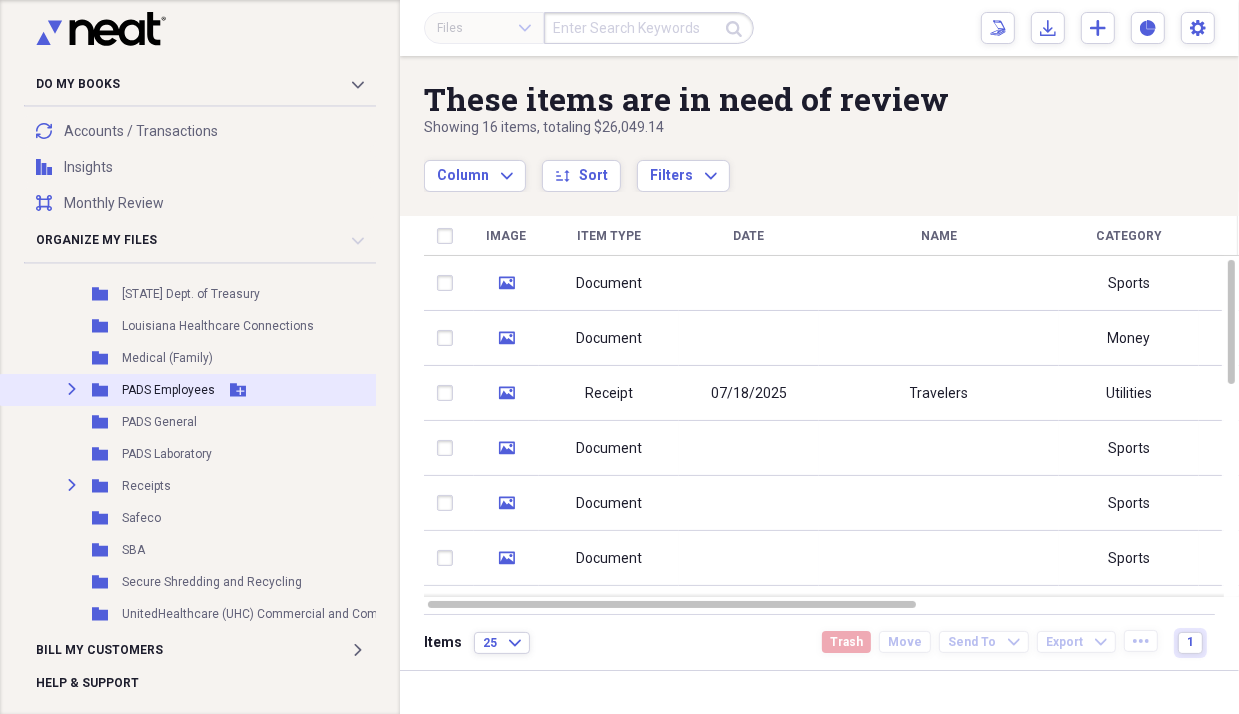 click on "Expand" 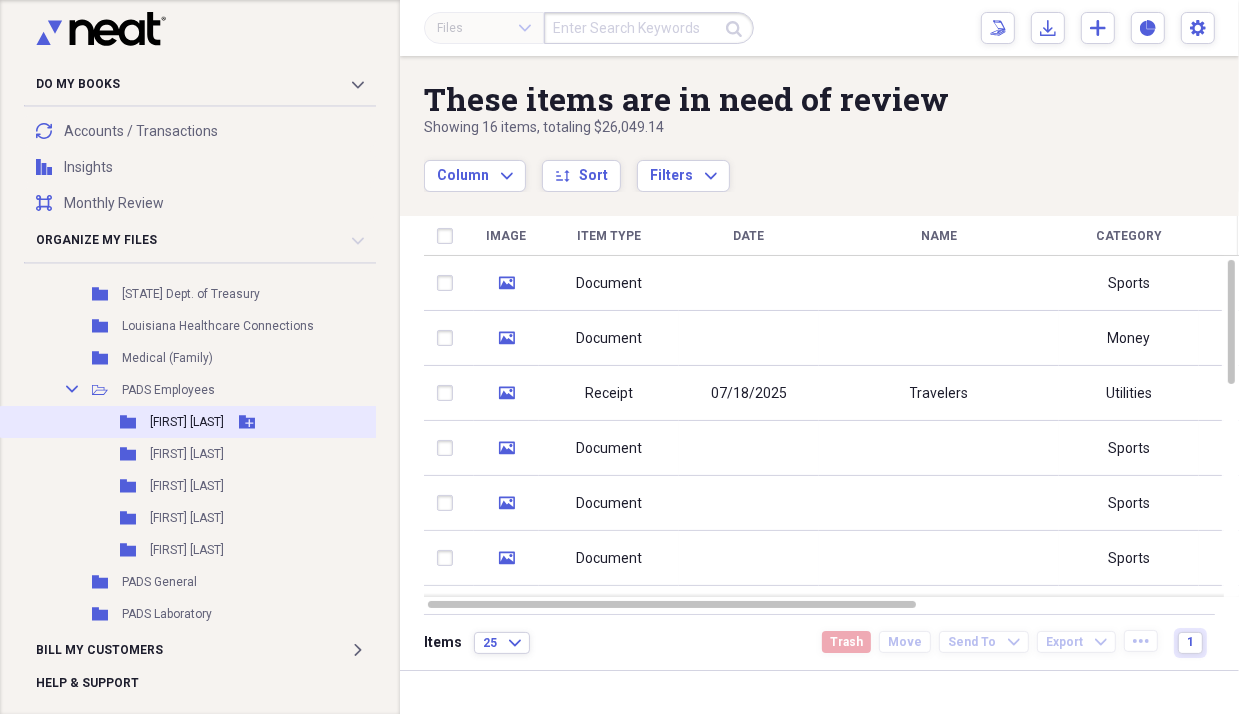 click 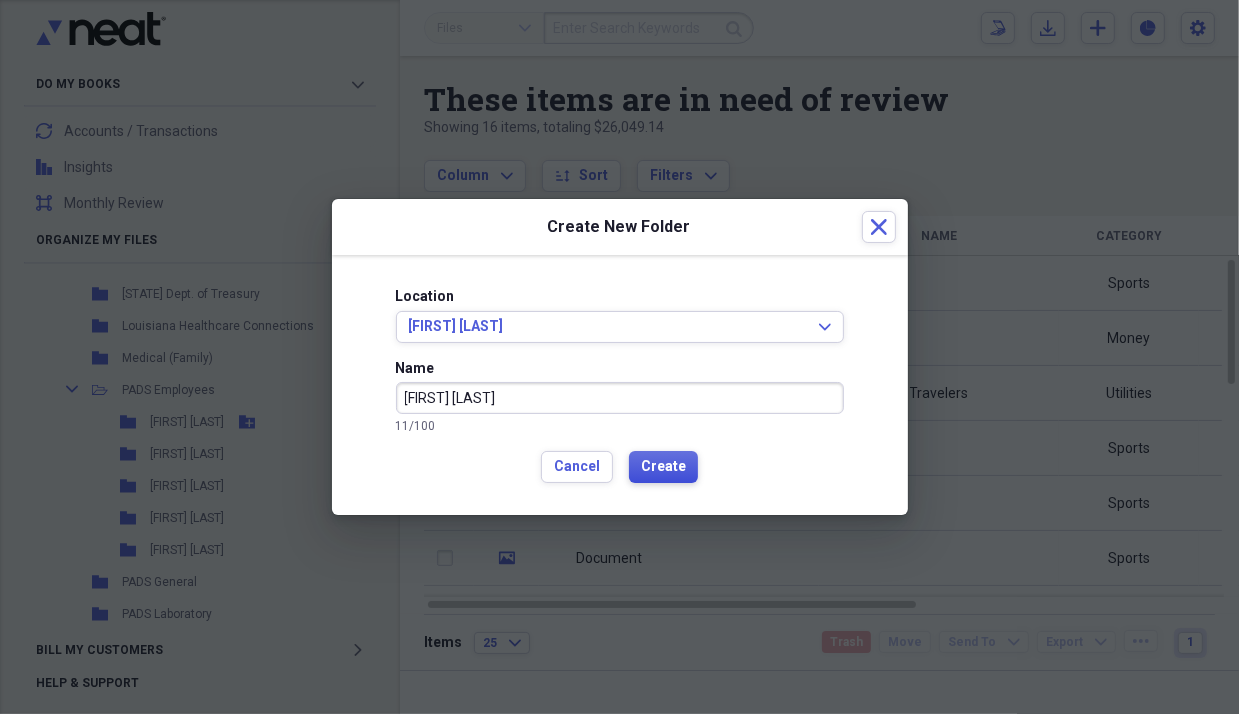 type on "[FIRST] [LAST]" 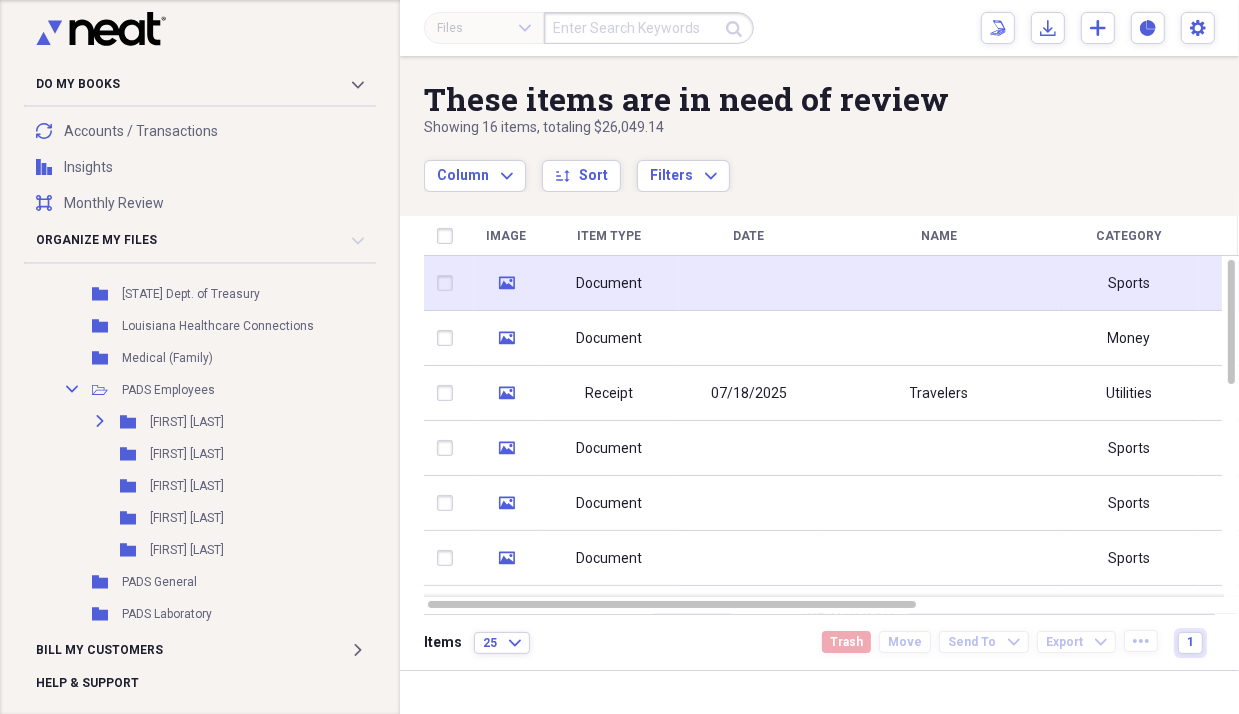 click at bounding box center [939, 283] 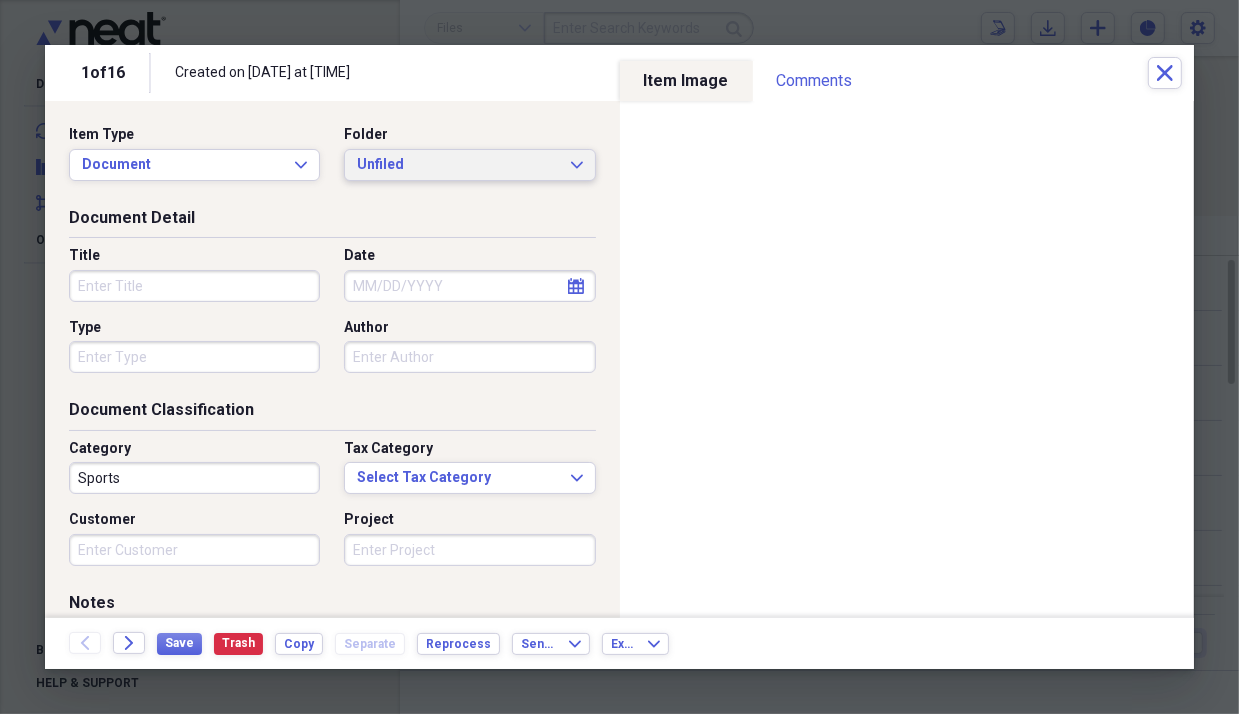 click on "Unfiled" at bounding box center [457, 165] 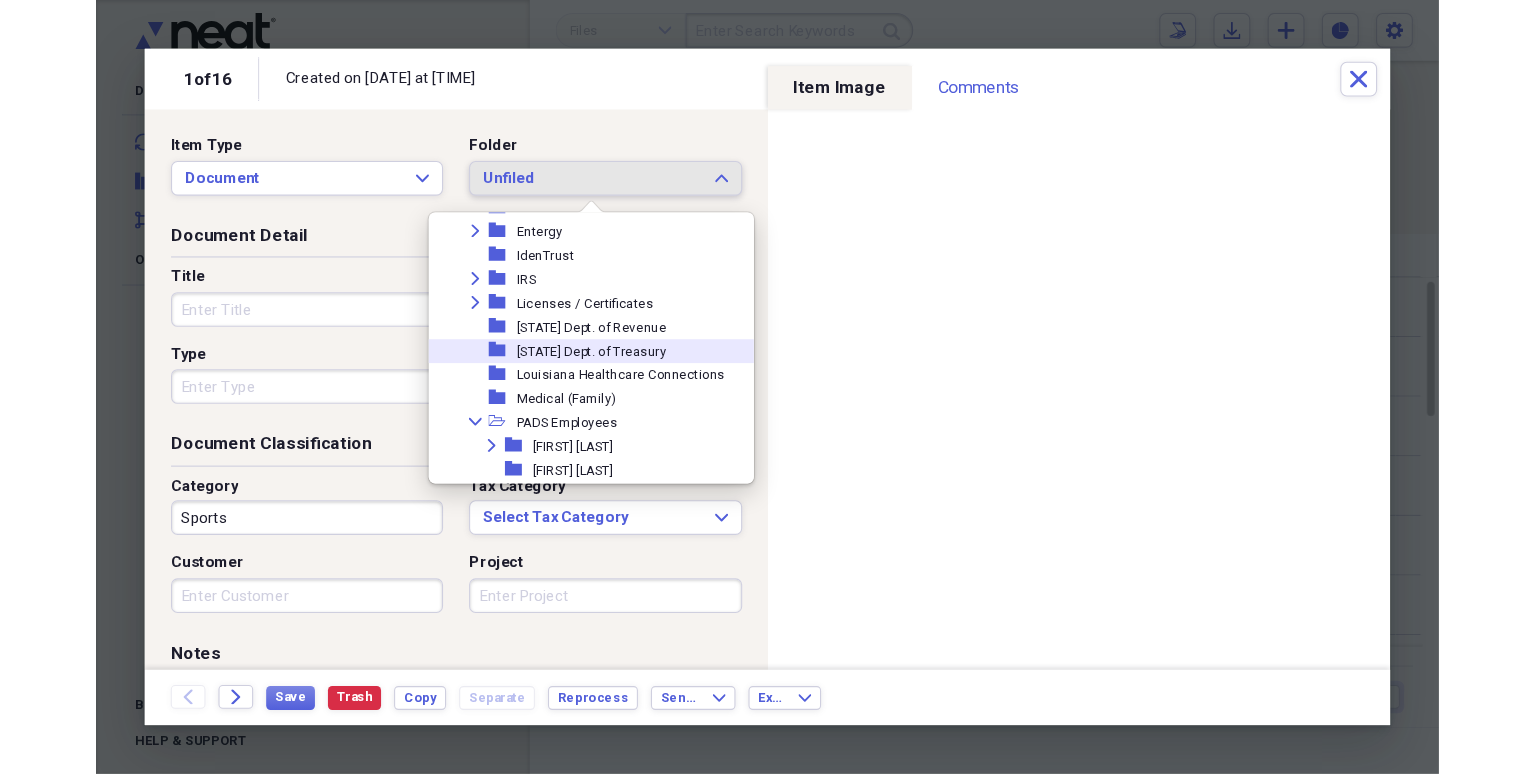 scroll, scrollTop: 333, scrollLeft: 0, axis: vertical 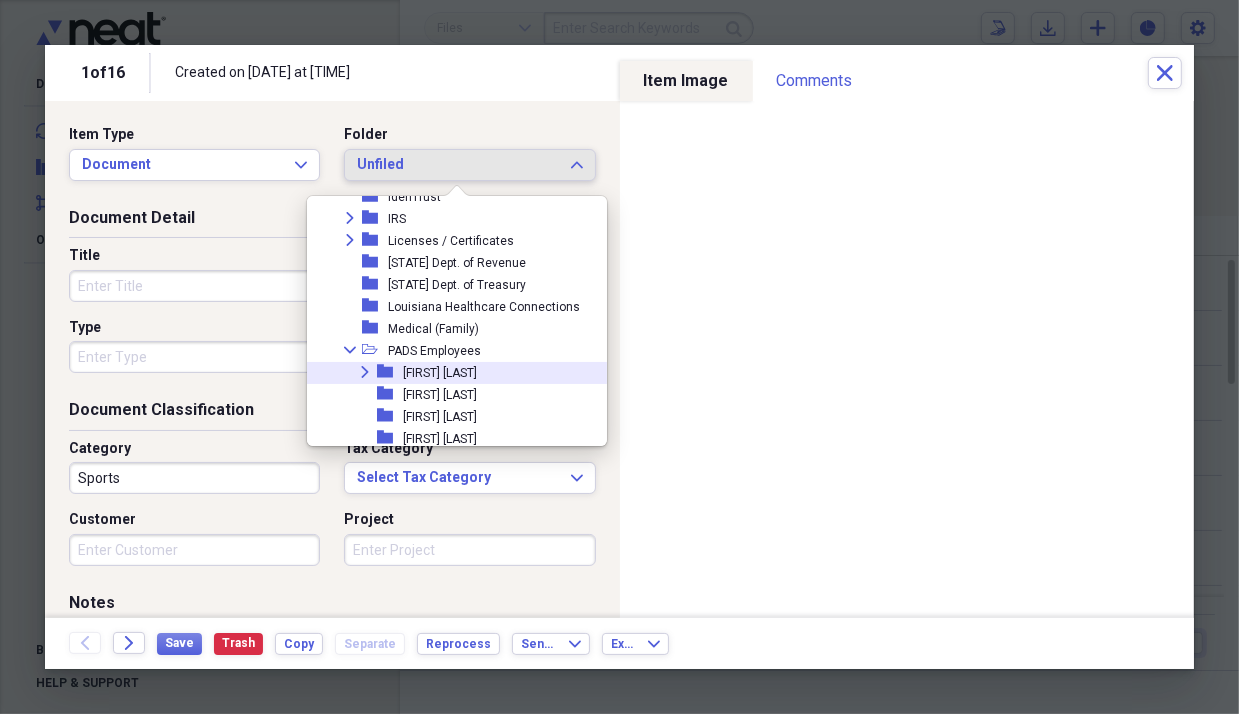 click on "[FIRST] [LAST]" at bounding box center (440, 373) 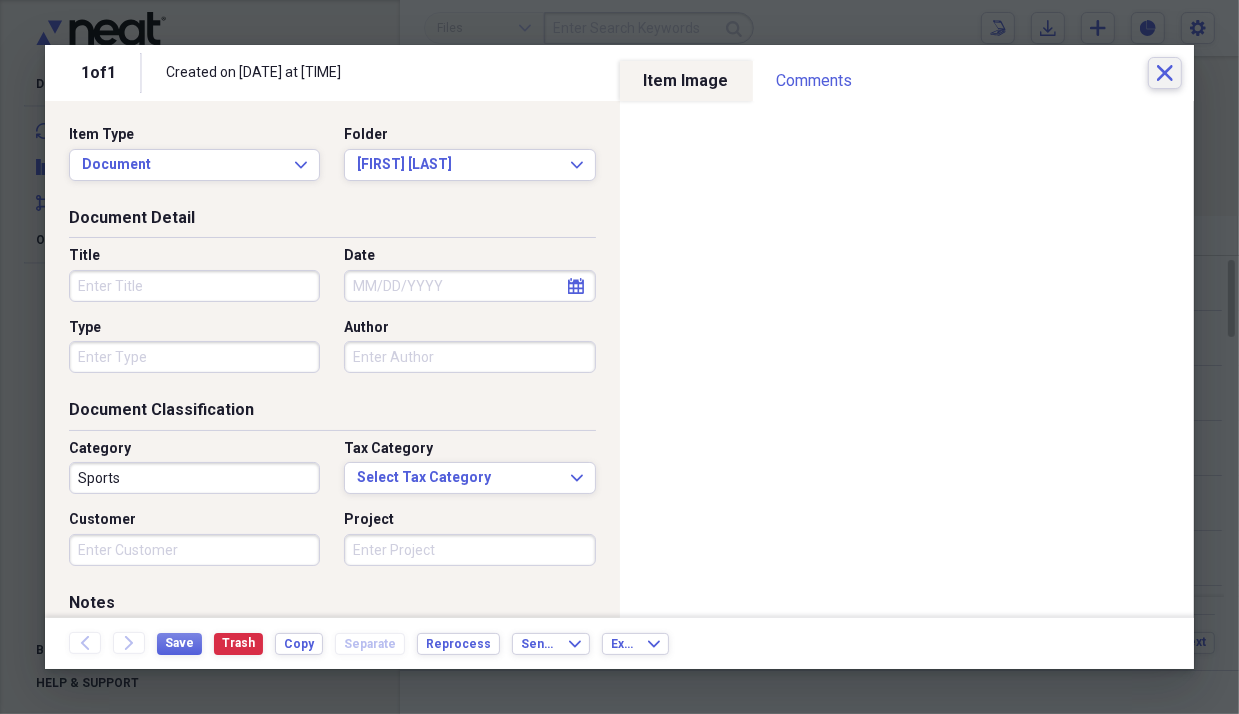 click on "Close" 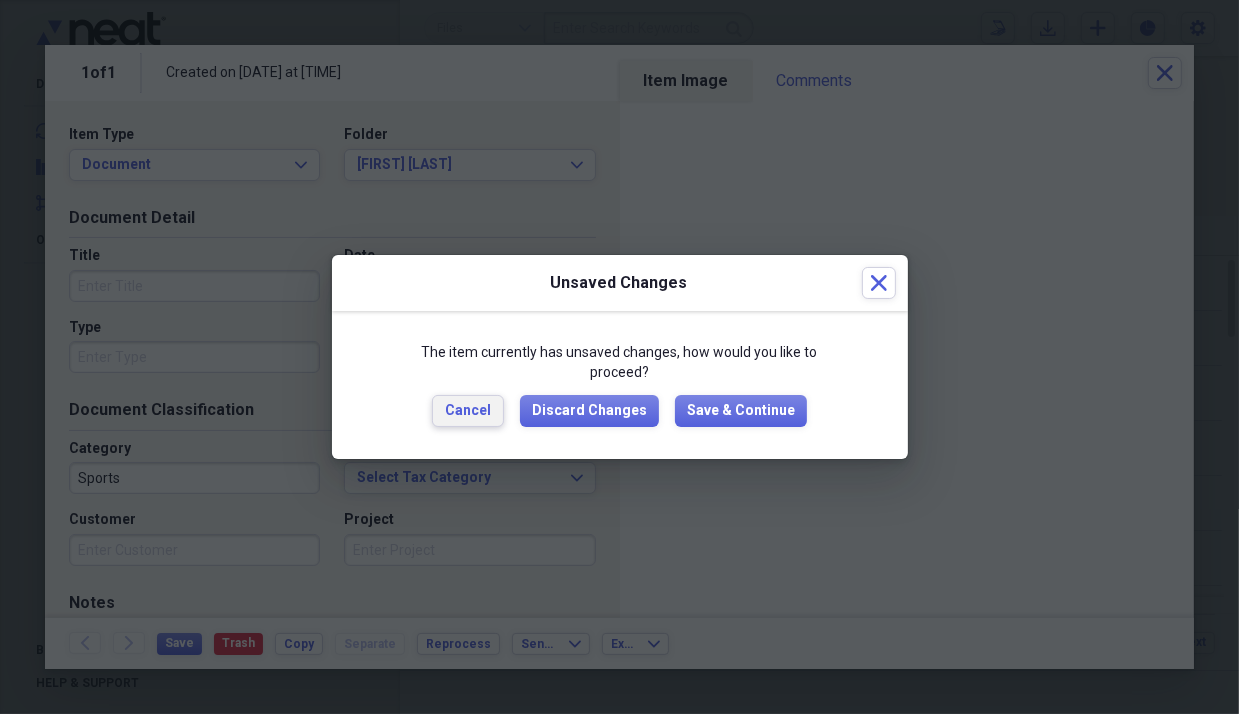 click on "Cancel" at bounding box center (468, 411) 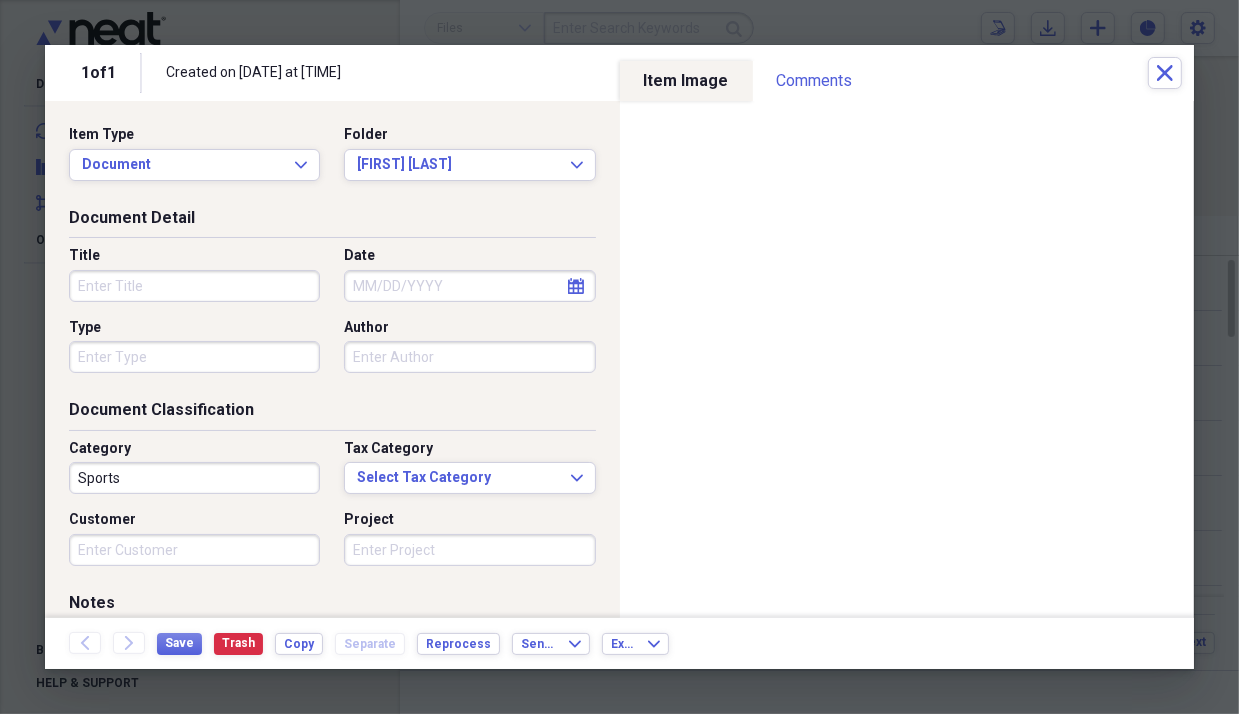click on "Title" at bounding box center (194, 286) 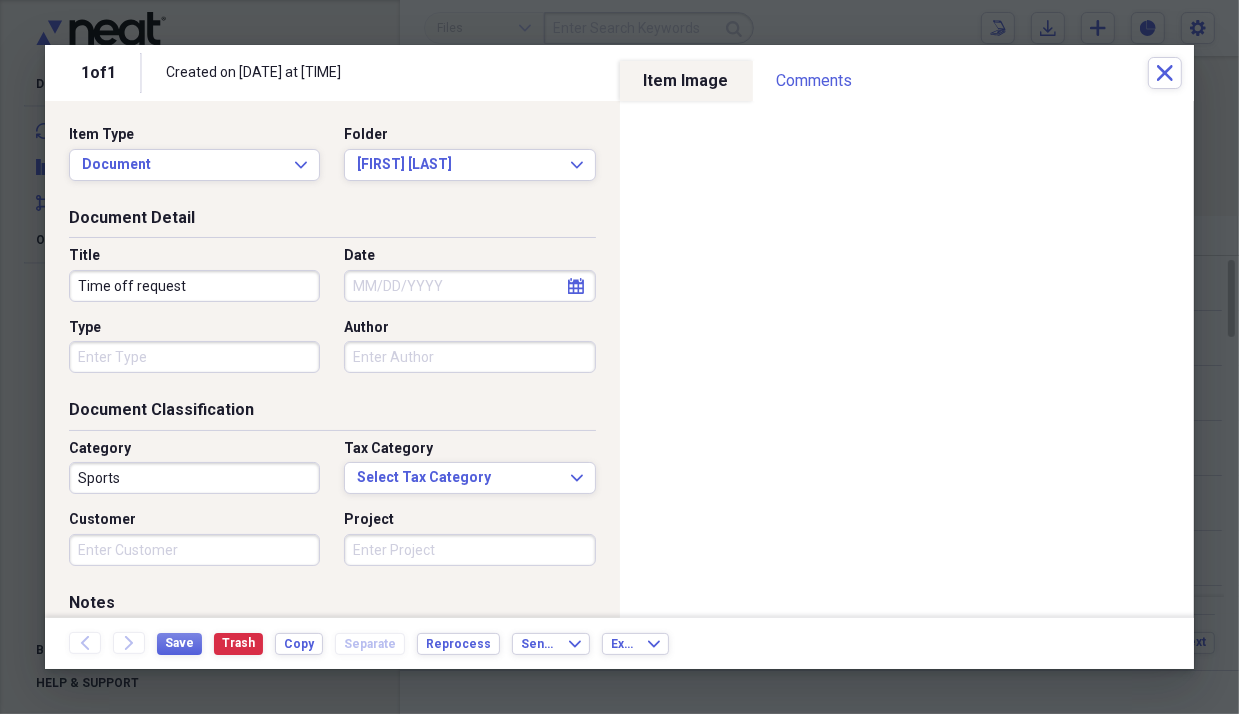 type on "Time off request" 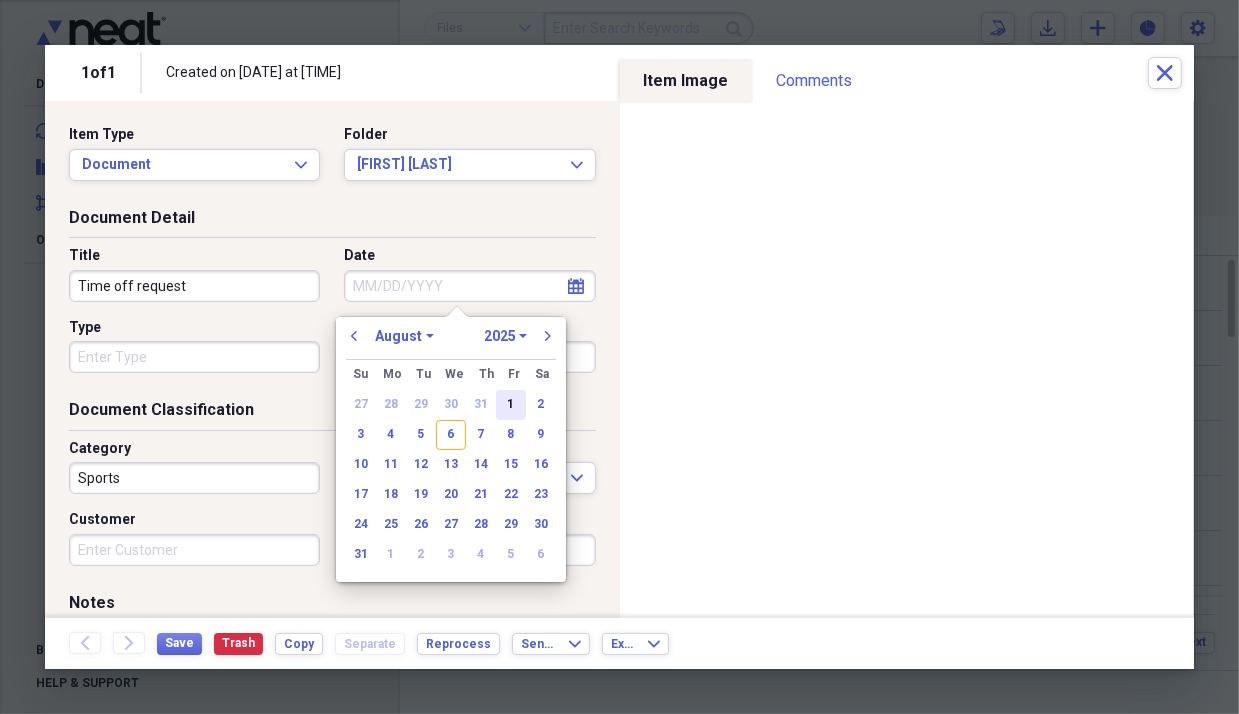 click on "1" at bounding box center [511, 405] 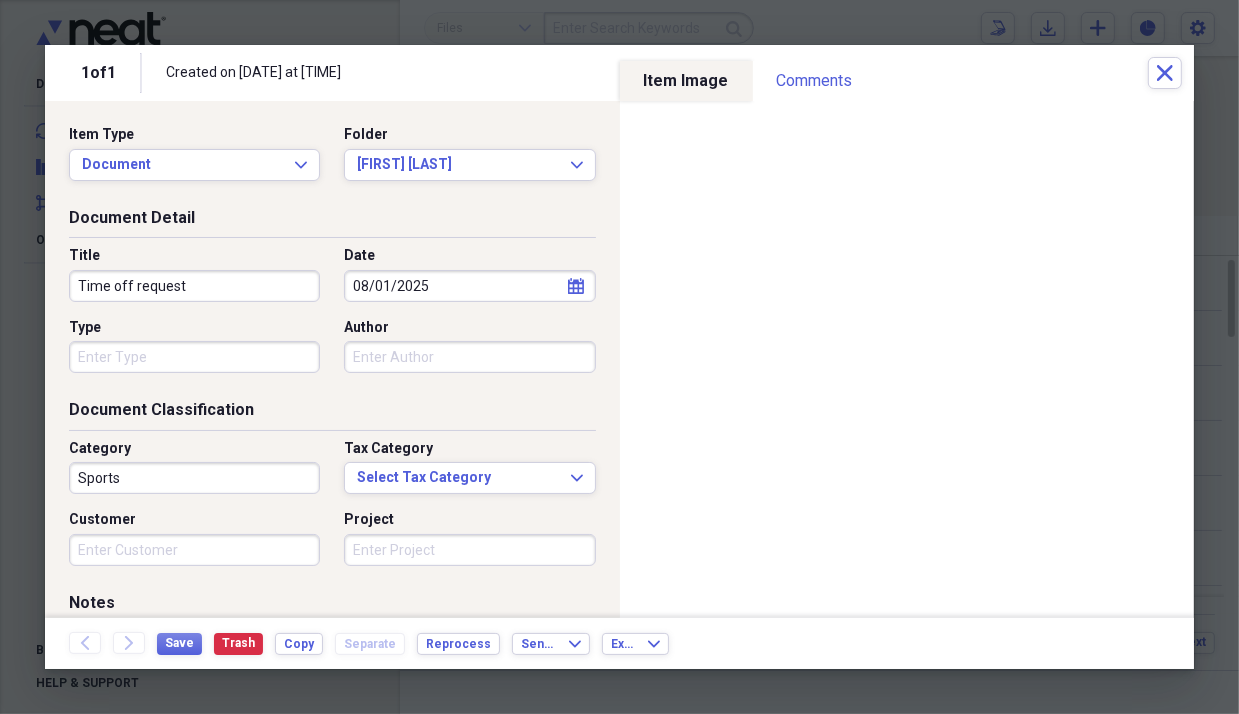 click on "Sports" at bounding box center (194, 478) 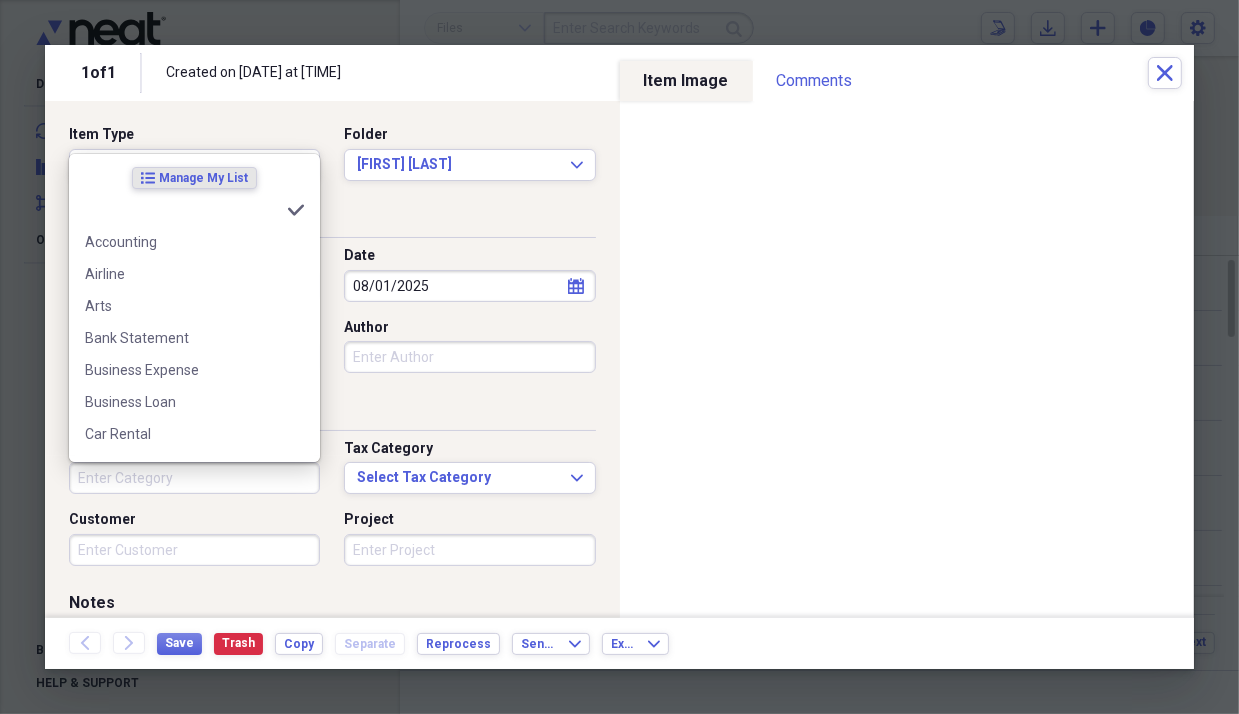 type 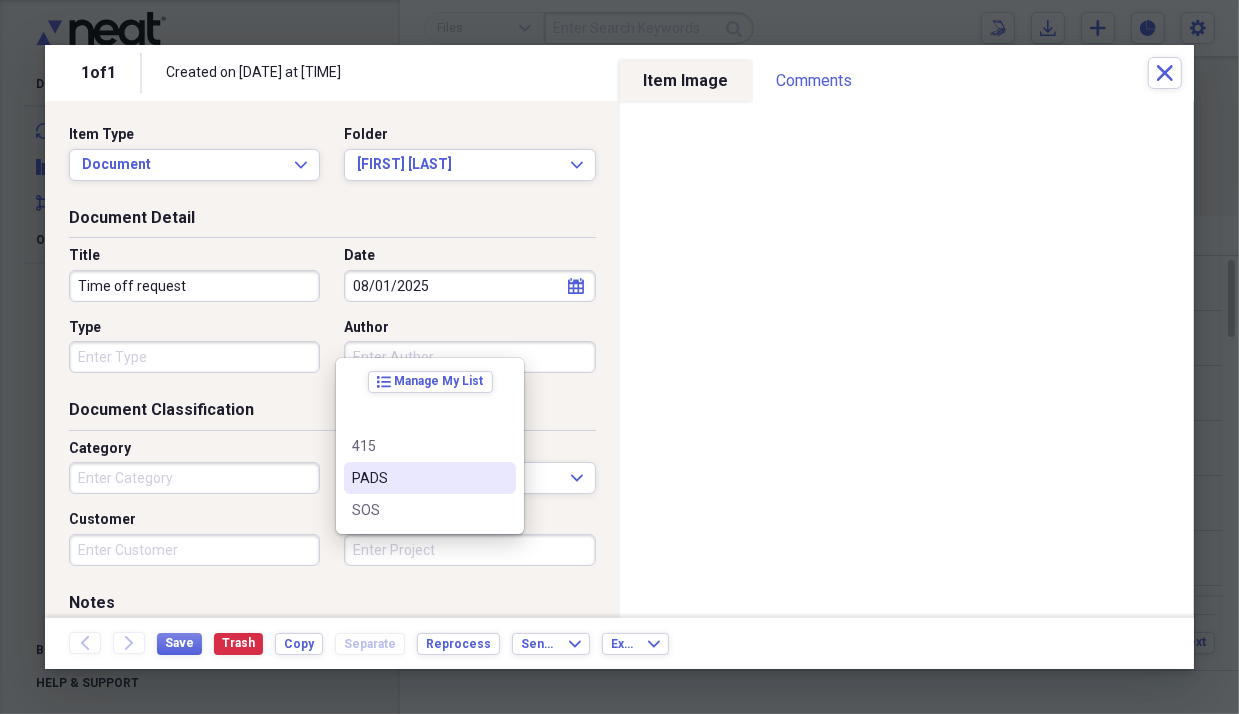 click on "PADS" at bounding box center [430, 478] 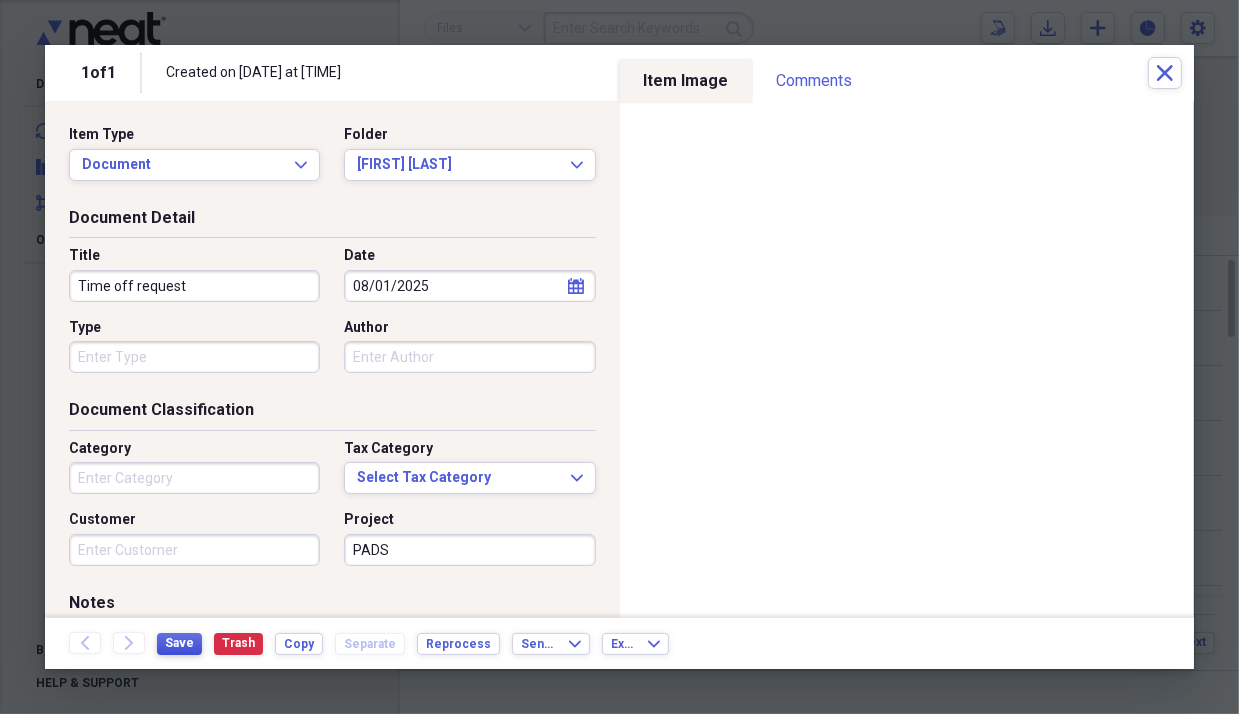 click on "Save" at bounding box center (179, 644) 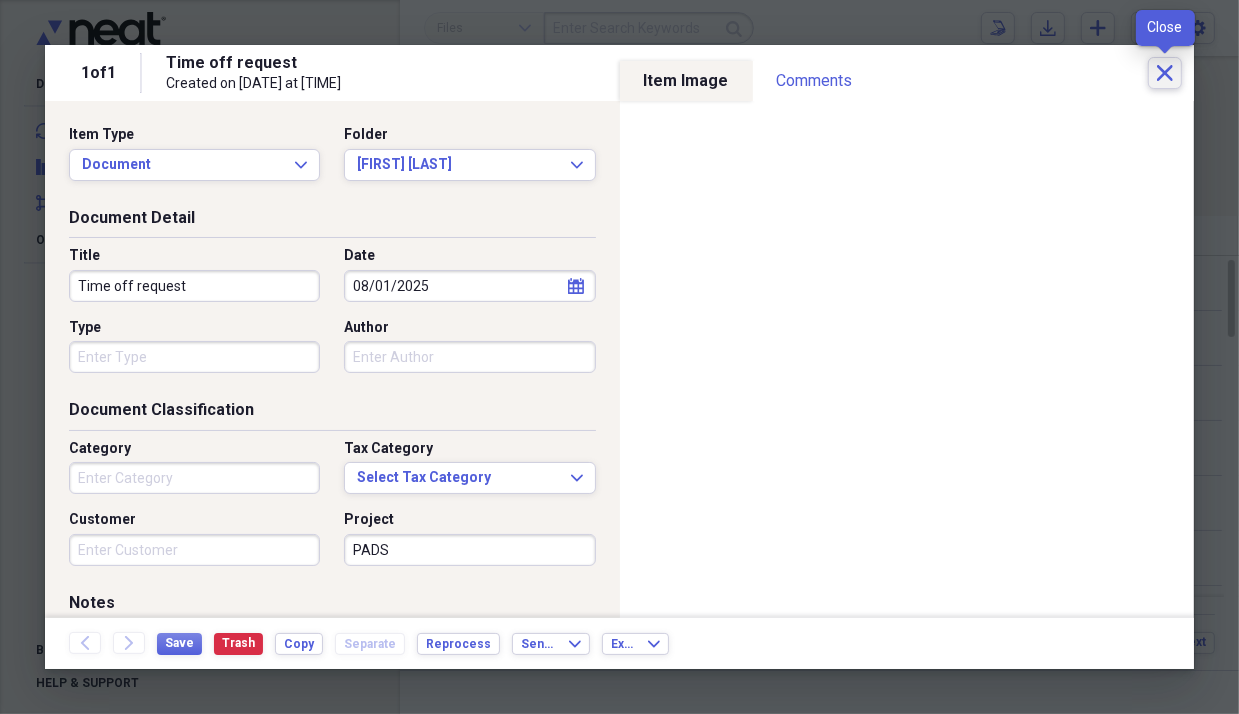click on "Close" at bounding box center (1165, 73) 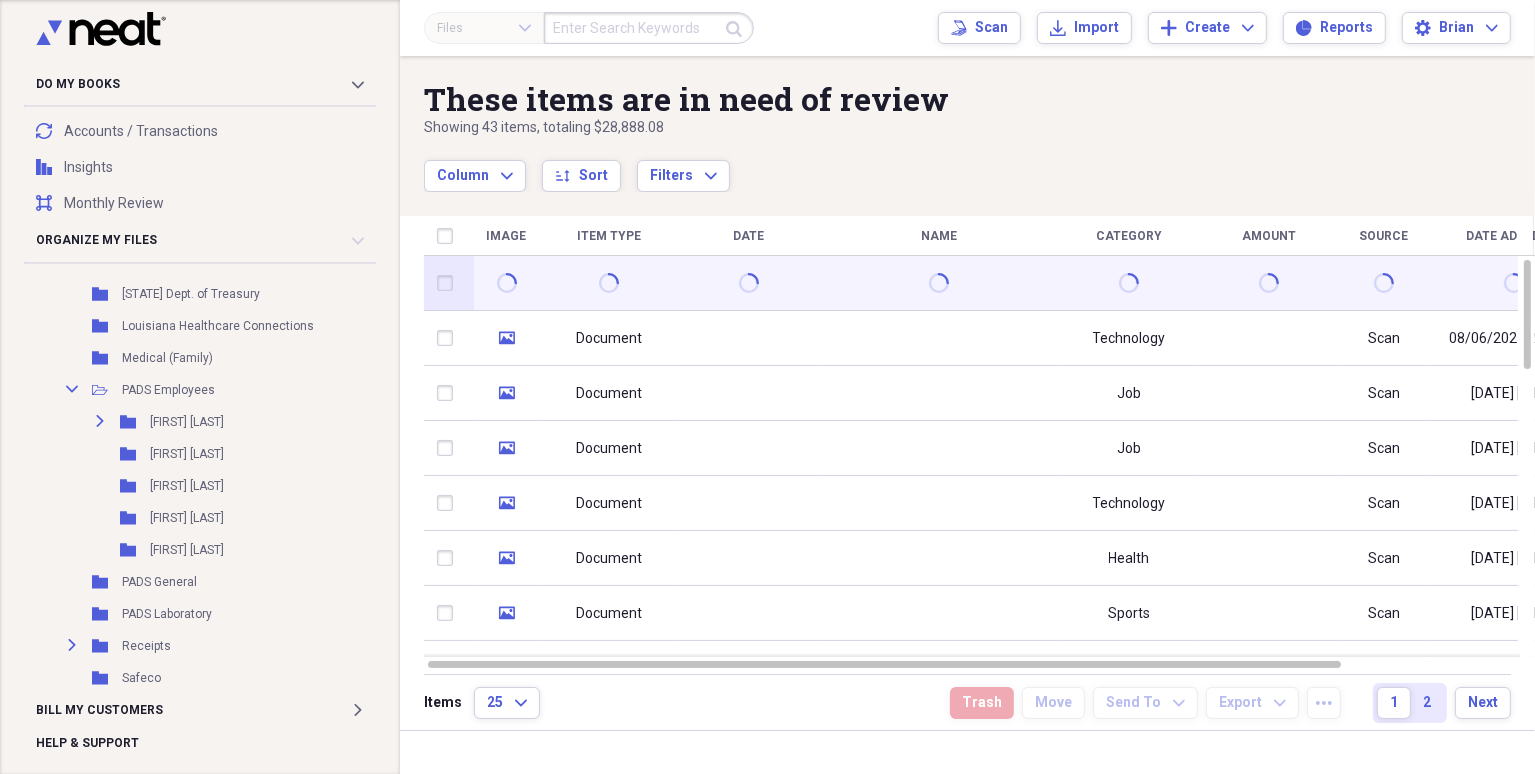 click at bounding box center [939, 283] 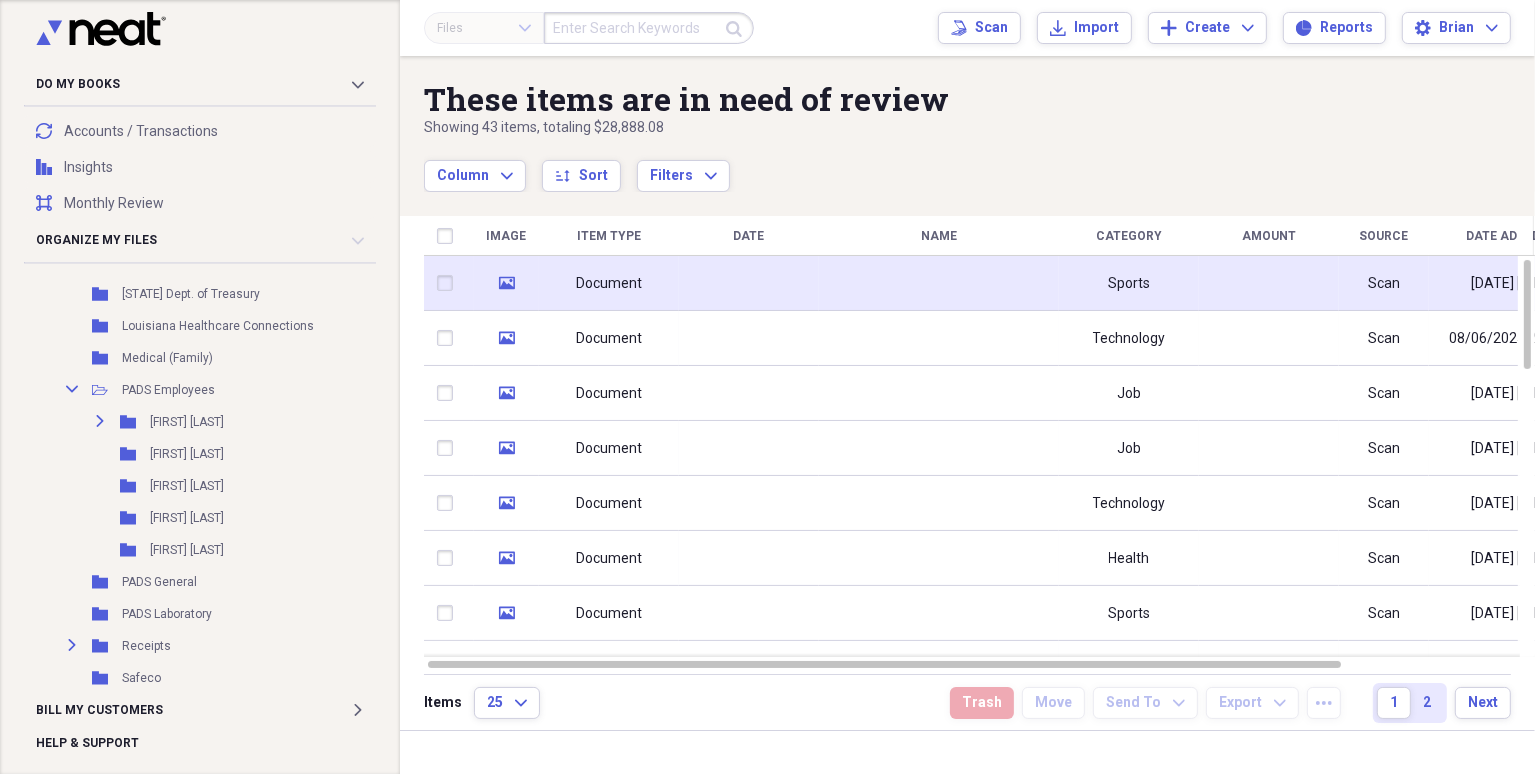 click at bounding box center [749, 283] 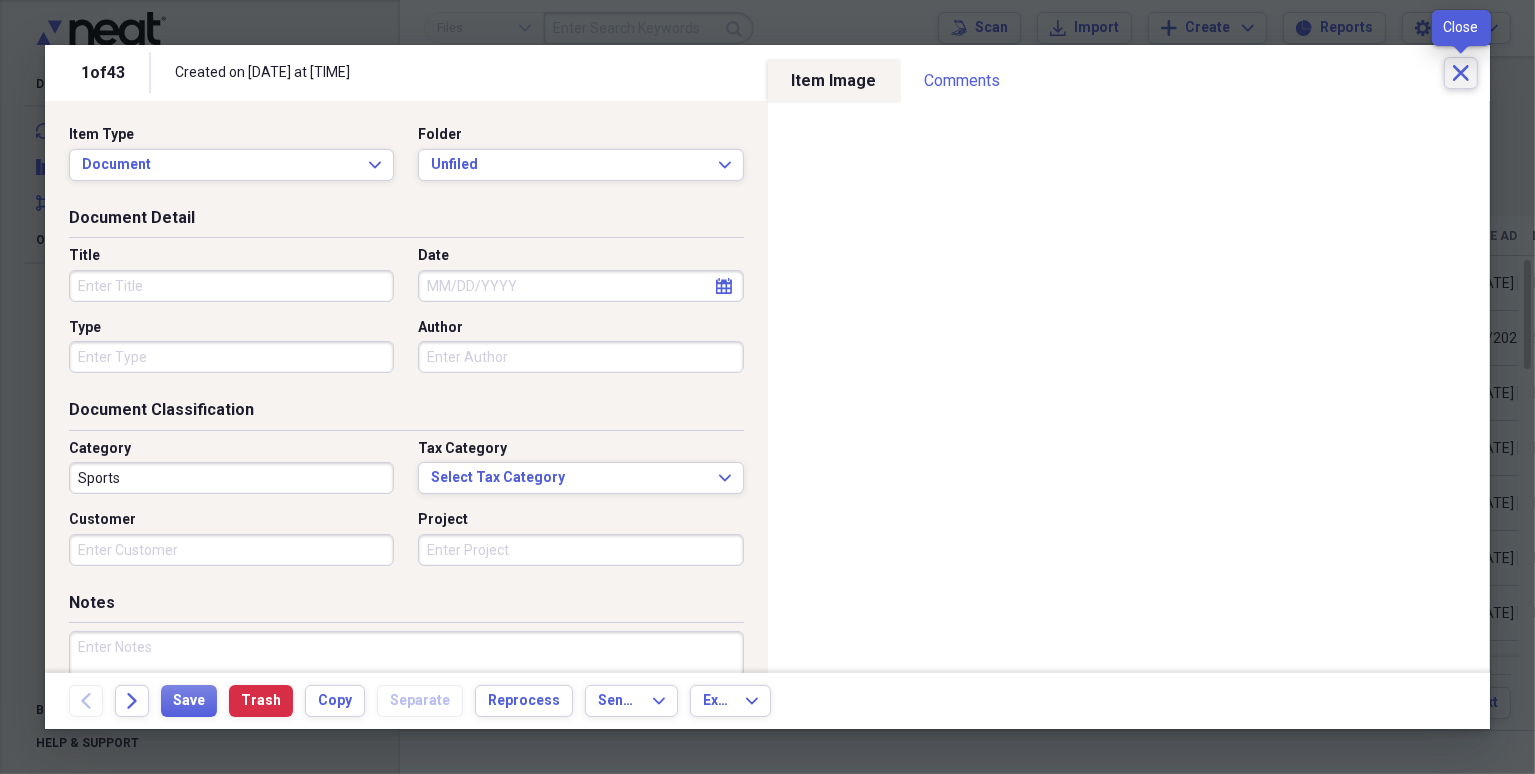 click on "Close" at bounding box center [1461, 73] 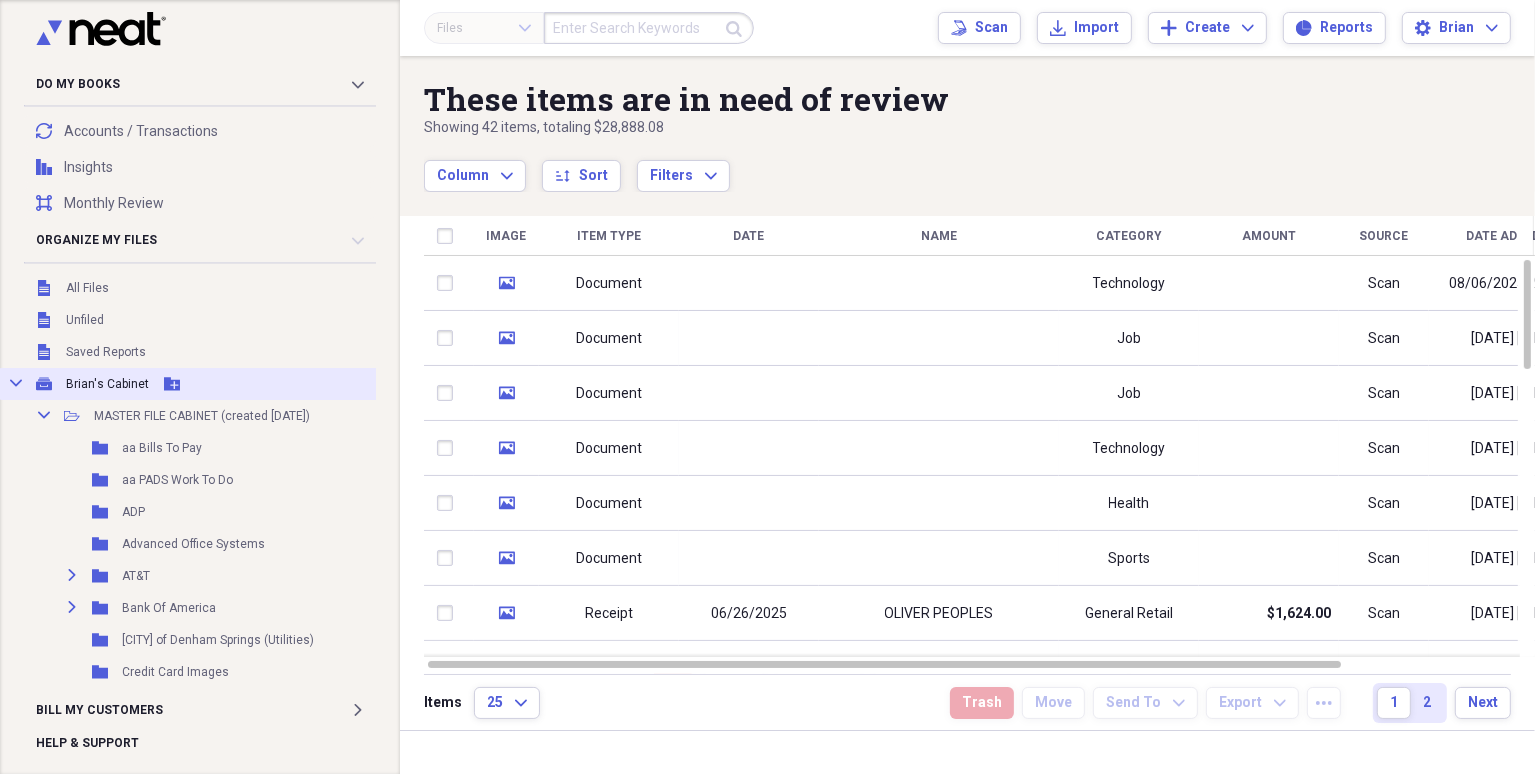 scroll, scrollTop: 0, scrollLeft: 0, axis: both 